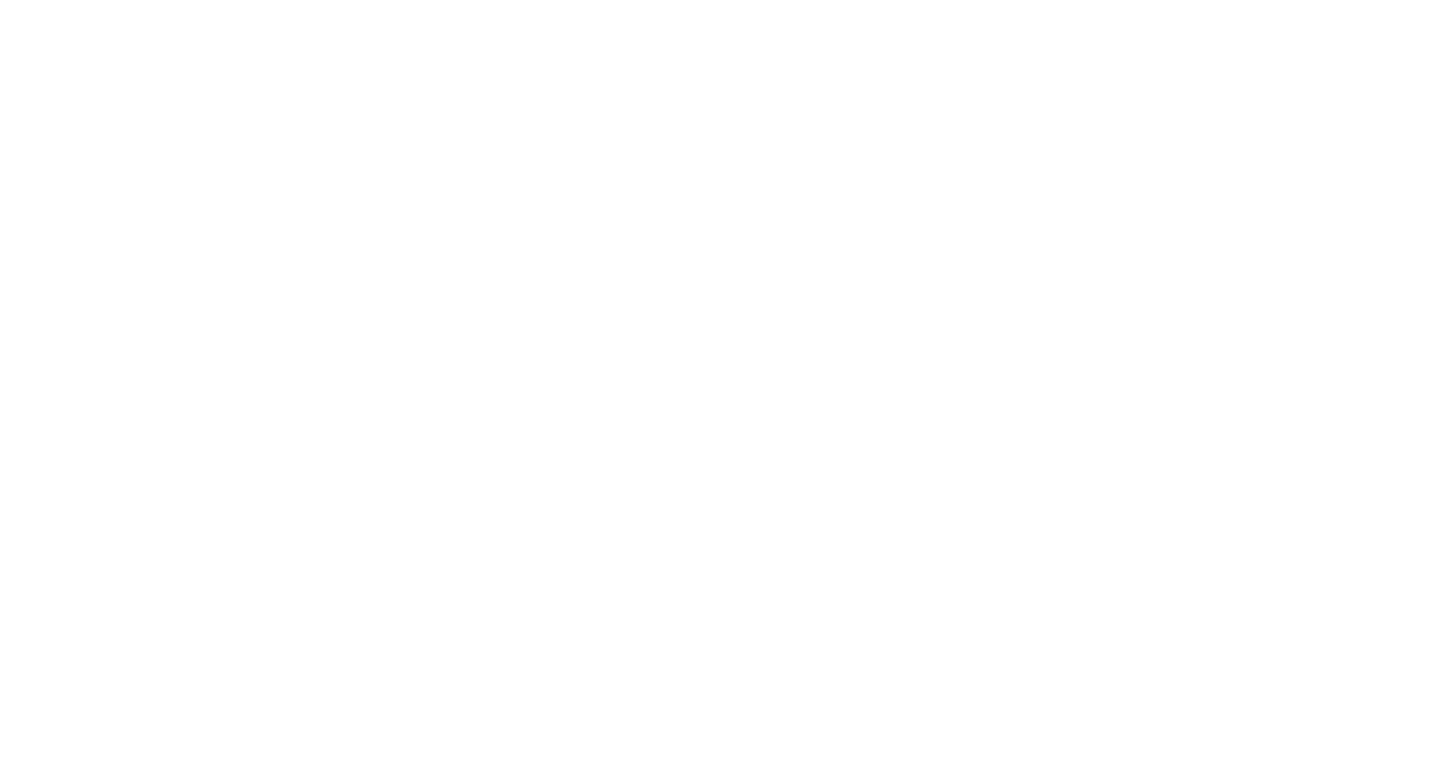 scroll, scrollTop: 0, scrollLeft: 0, axis: both 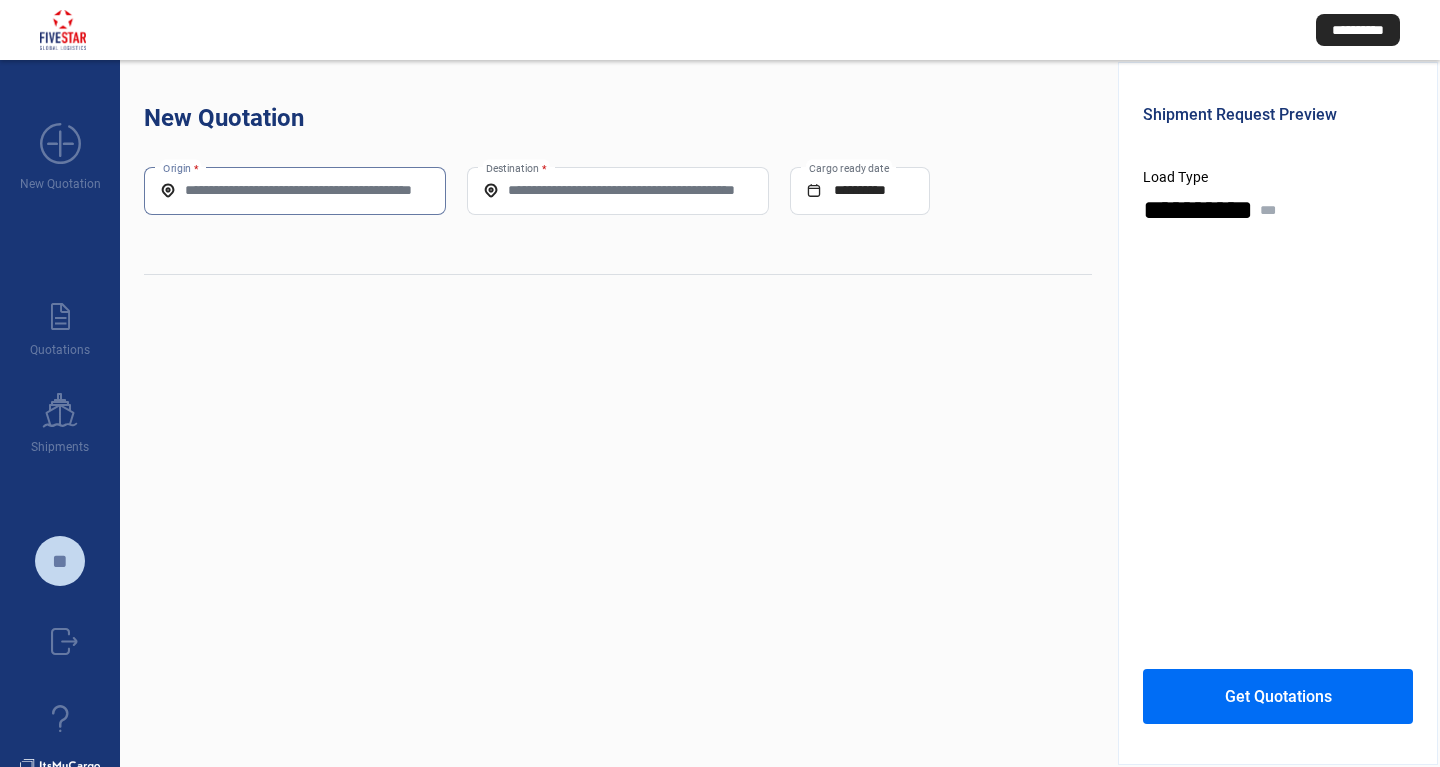 click on "Origin *" at bounding box center [295, 190] 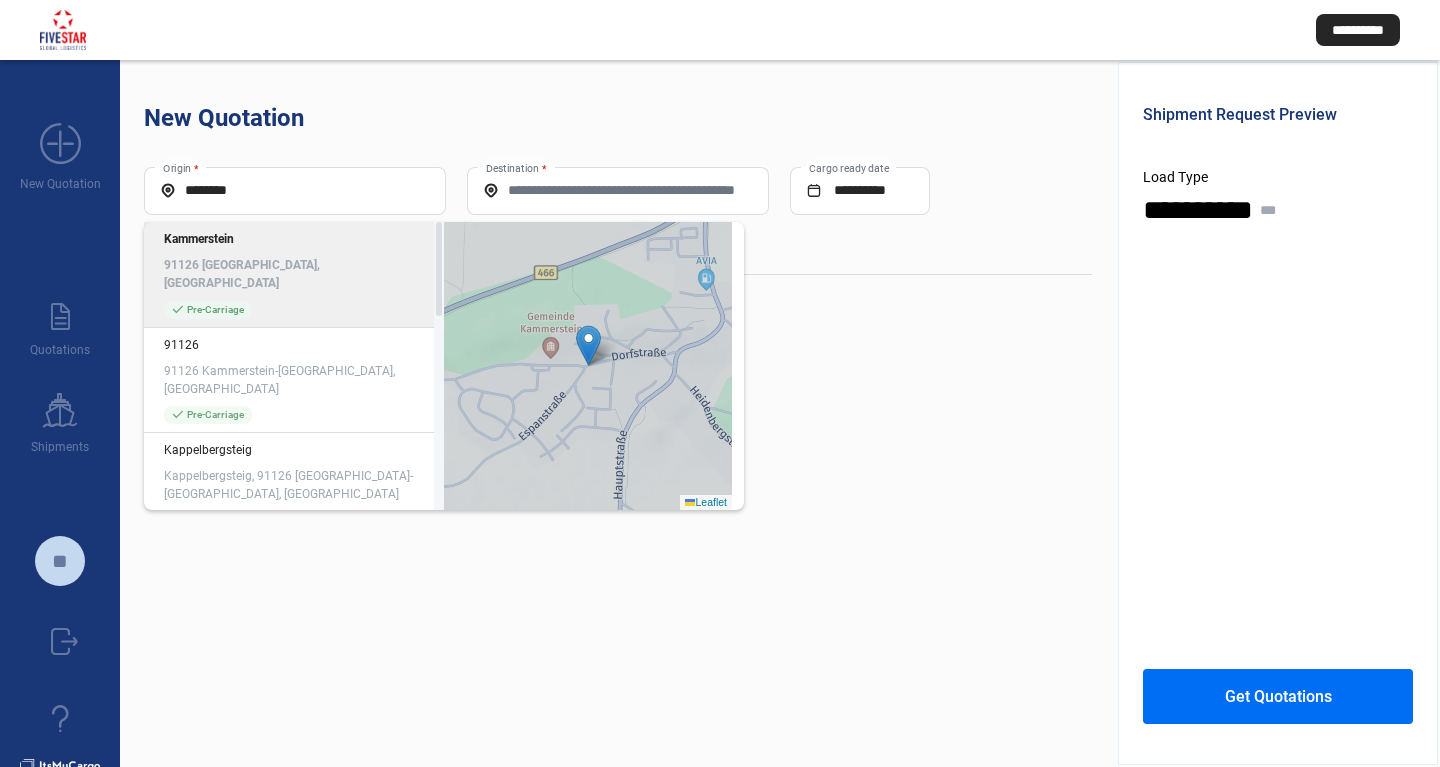 click on "91126 [GEOGRAPHIC_DATA], [GEOGRAPHIC_DATA]" 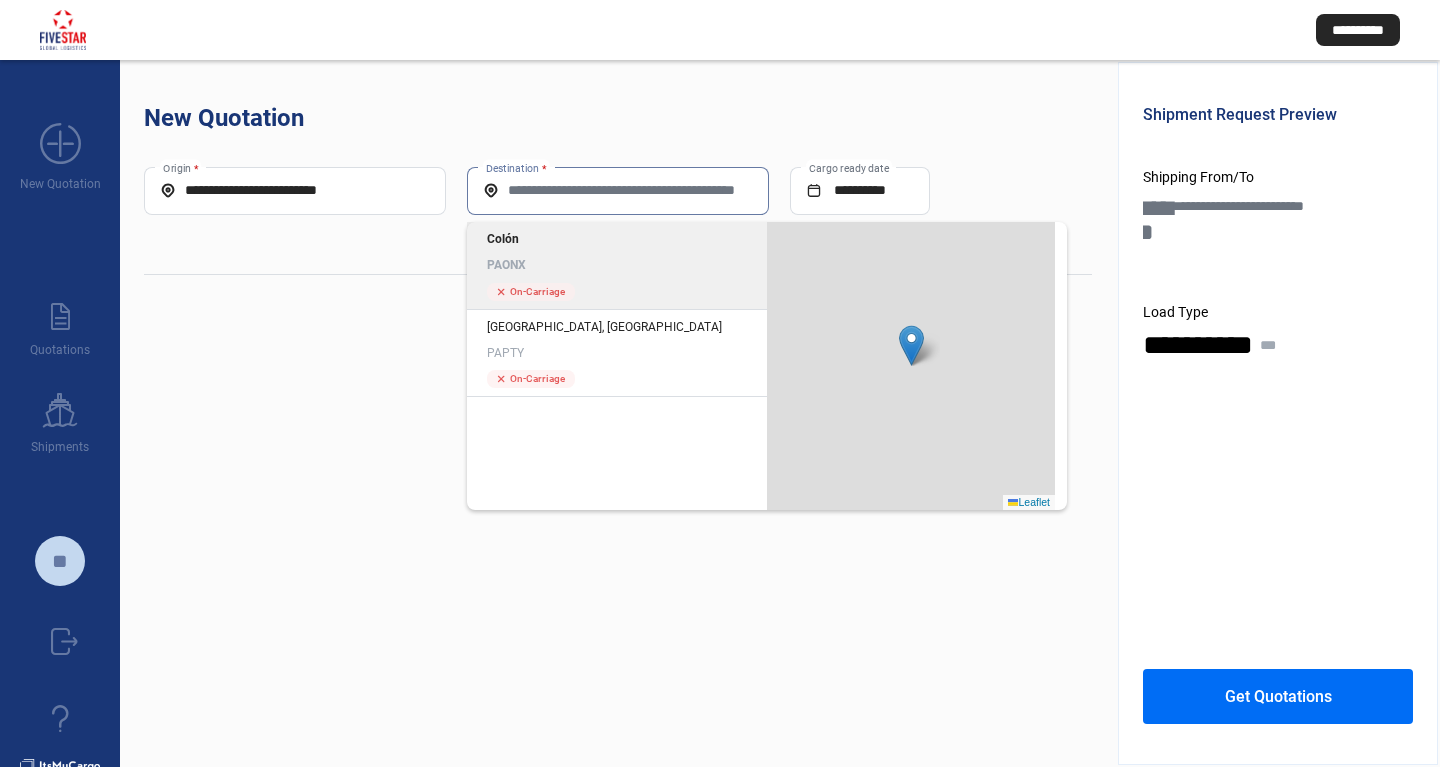 click on "Destination *" at bounding box center [618, 190] 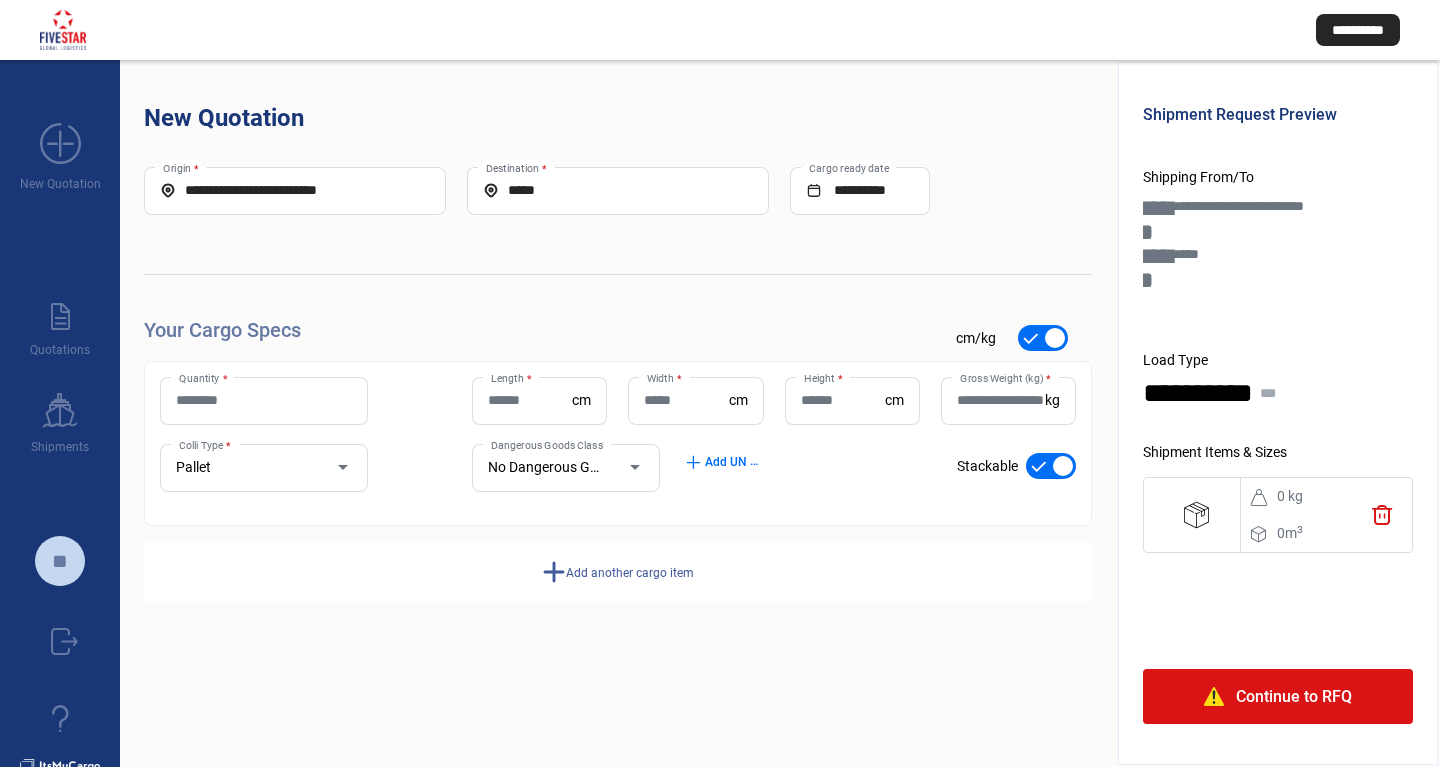 click on "Quantity *" at bounding box center [264, 400] 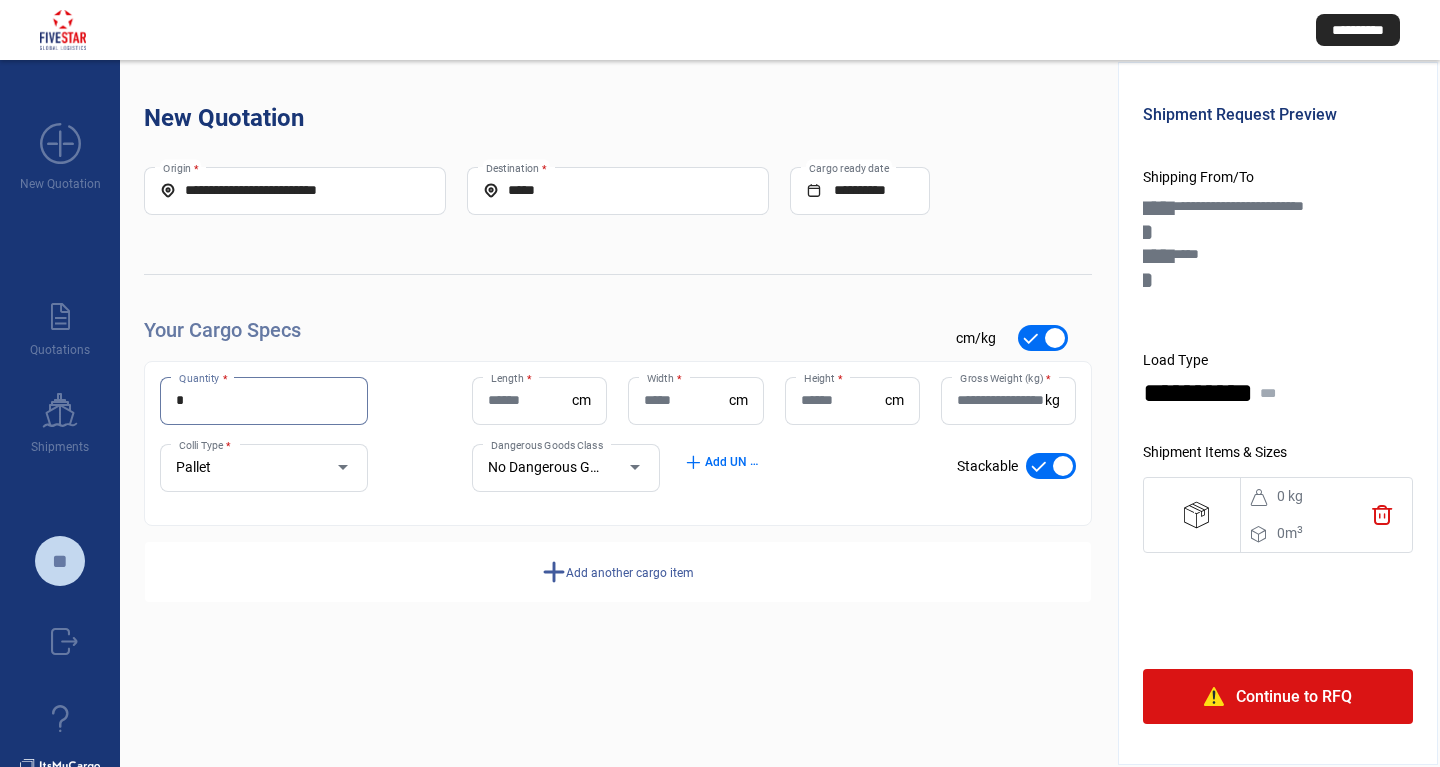 type on "*" 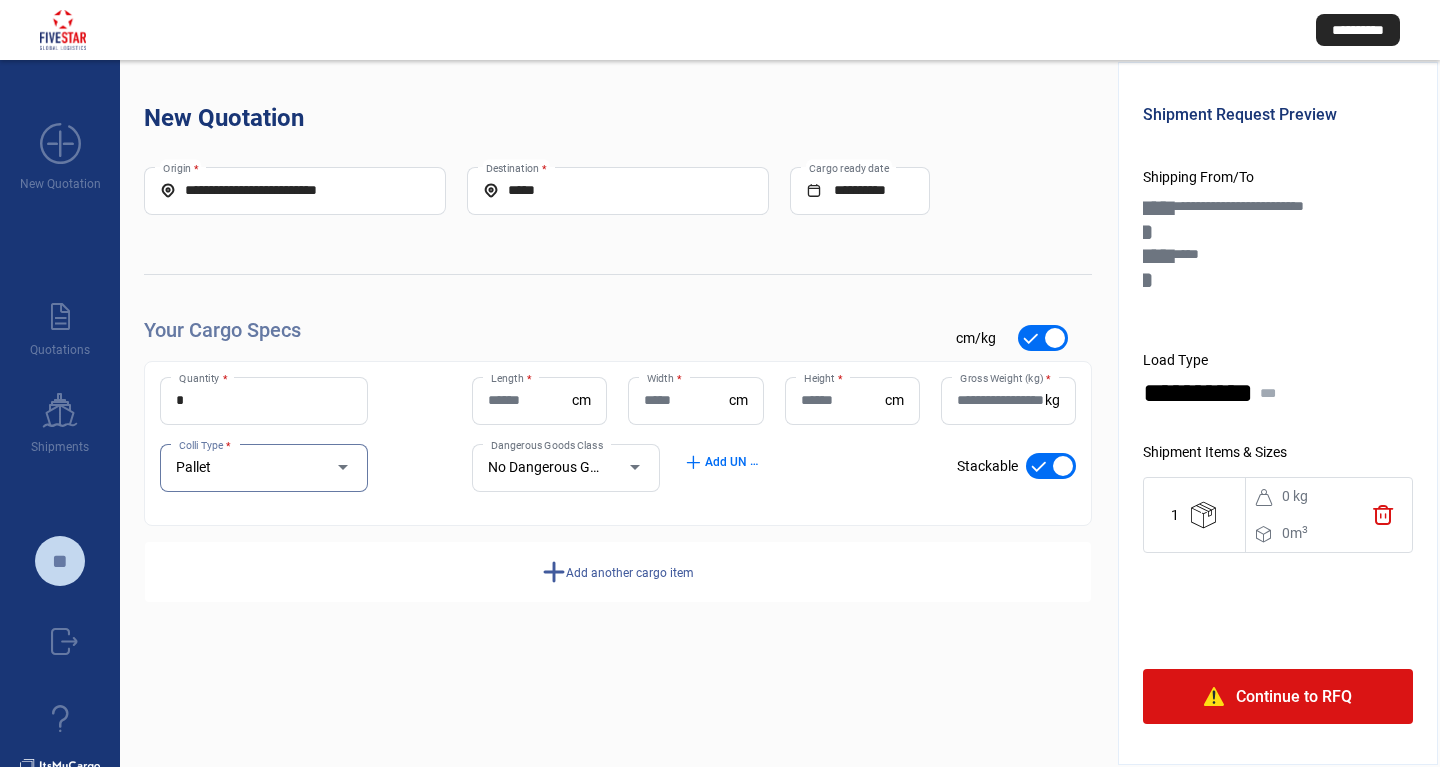 click at bounding box center (333, 468) 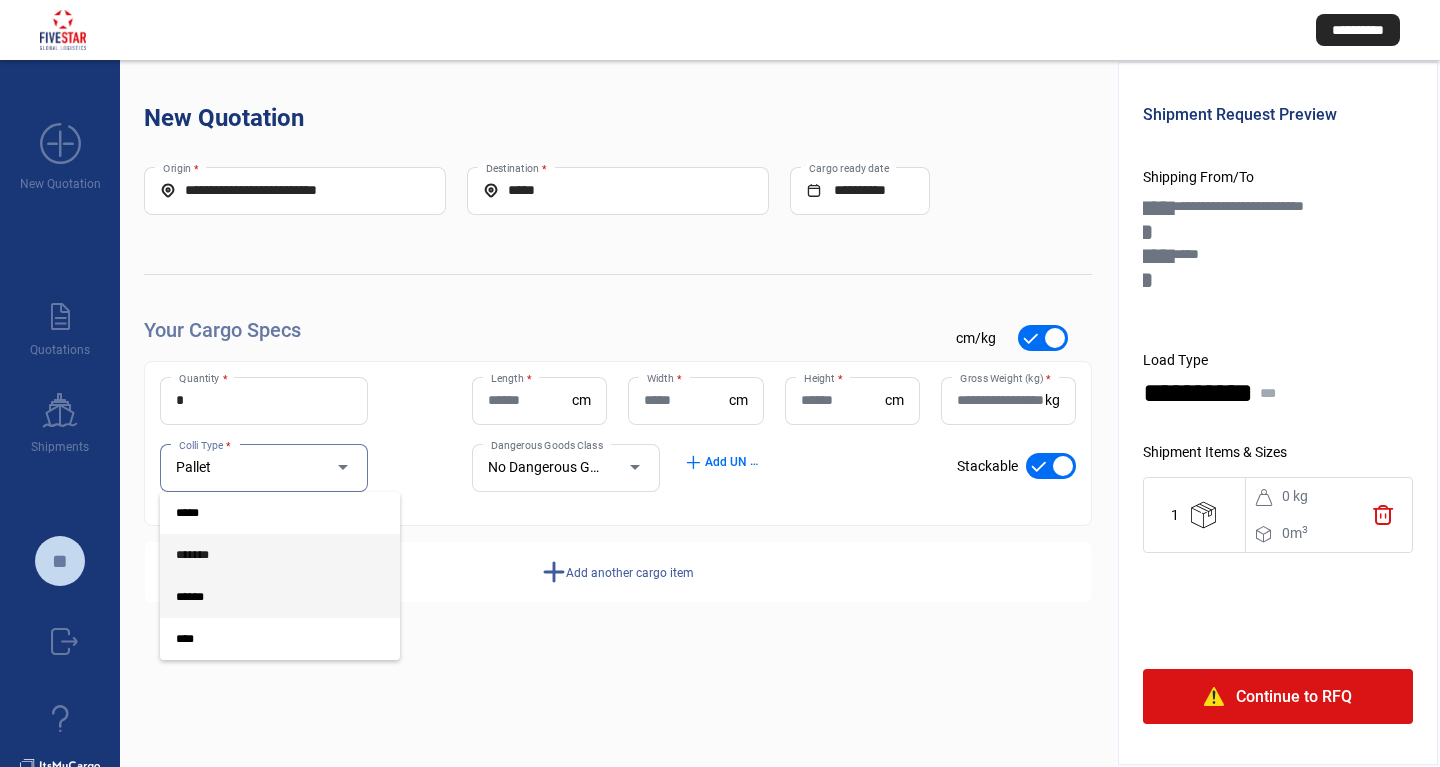 click on "*******" at bounding box center [264, 555] 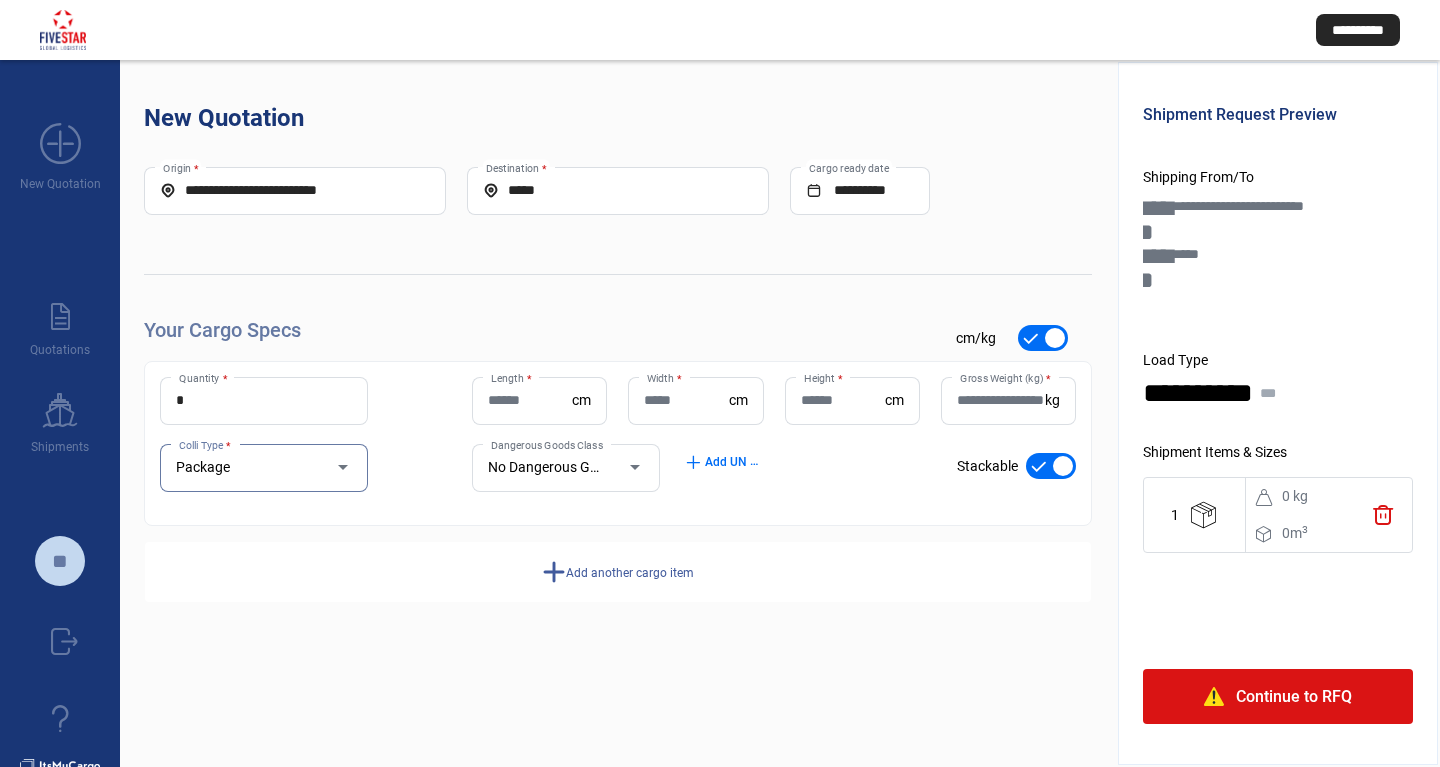 click on "add" 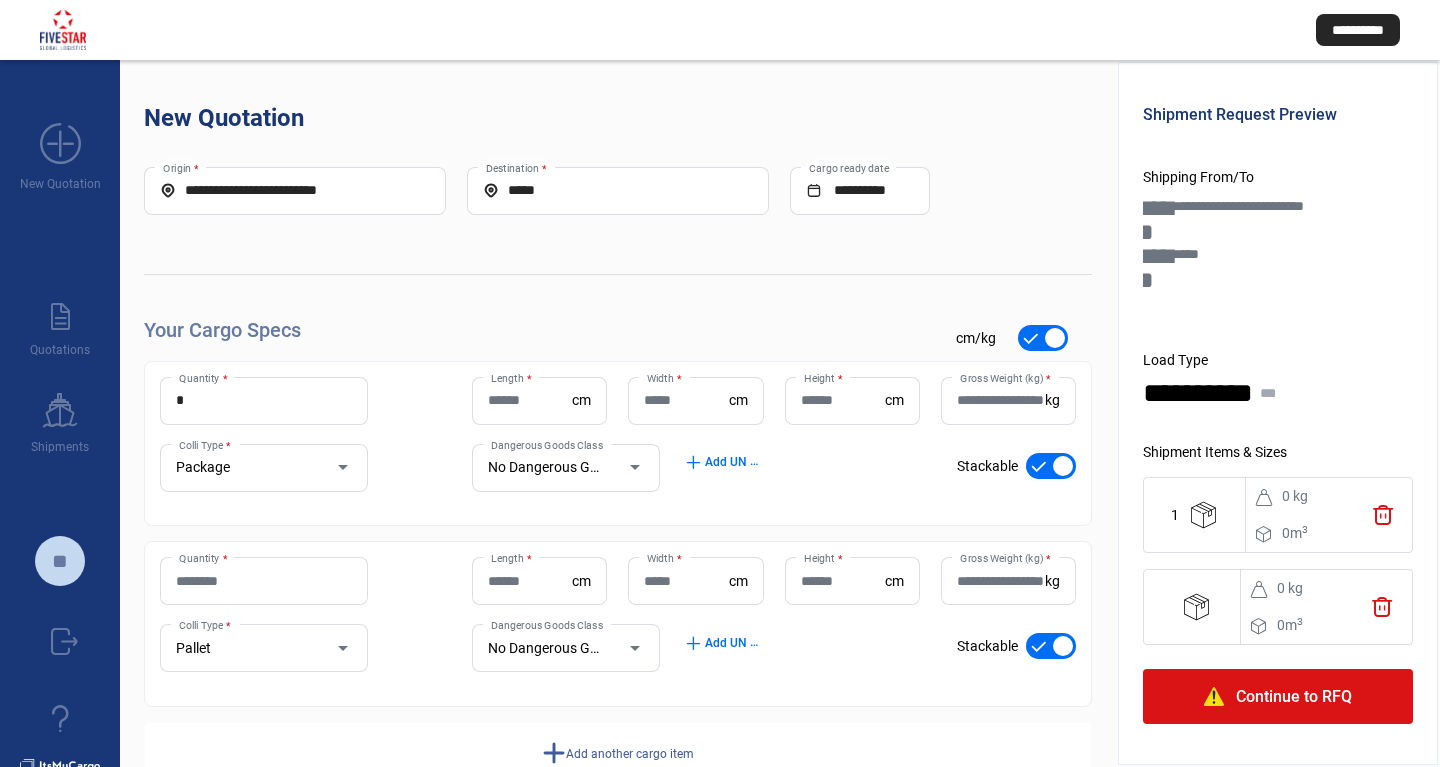 click on "Quantity *" at bounding box center [264, 581] 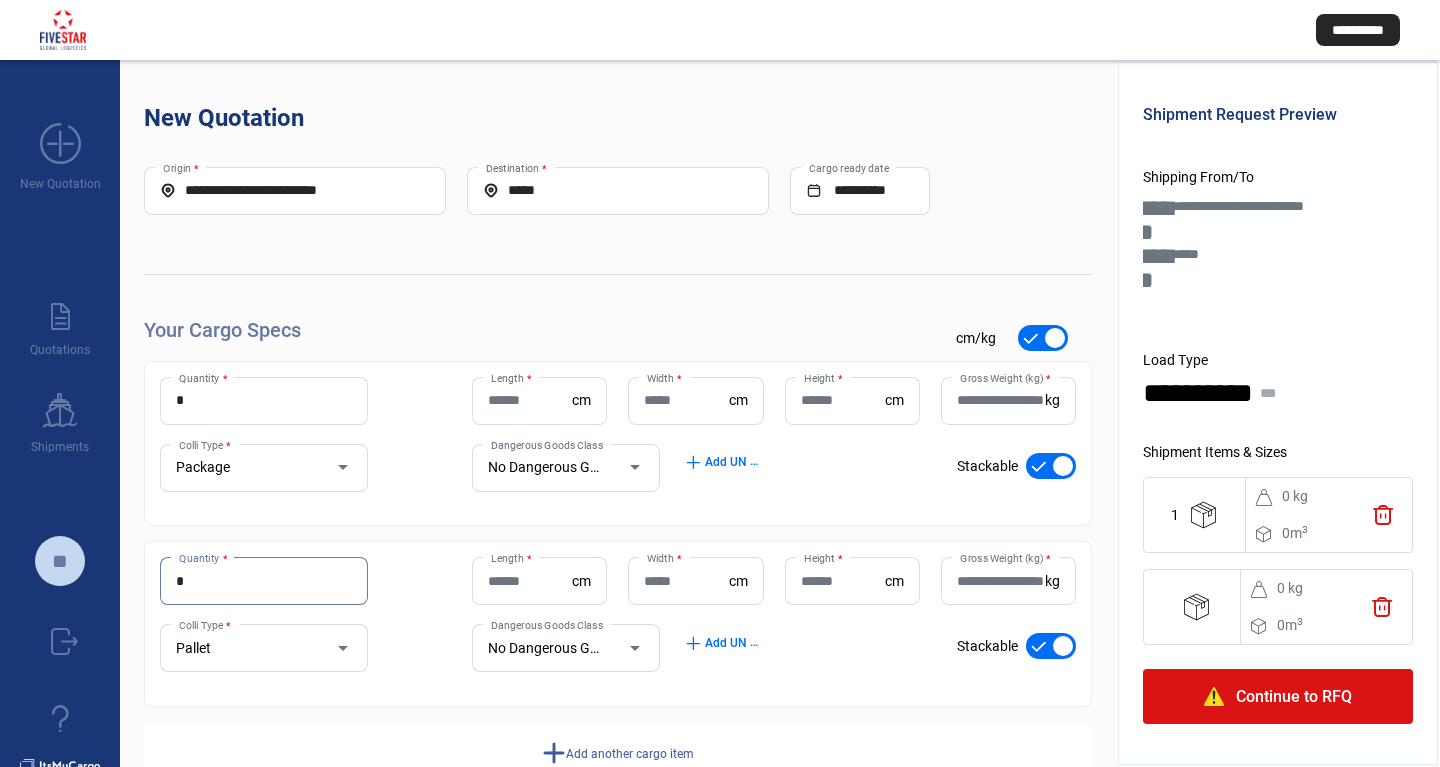 type on "*" 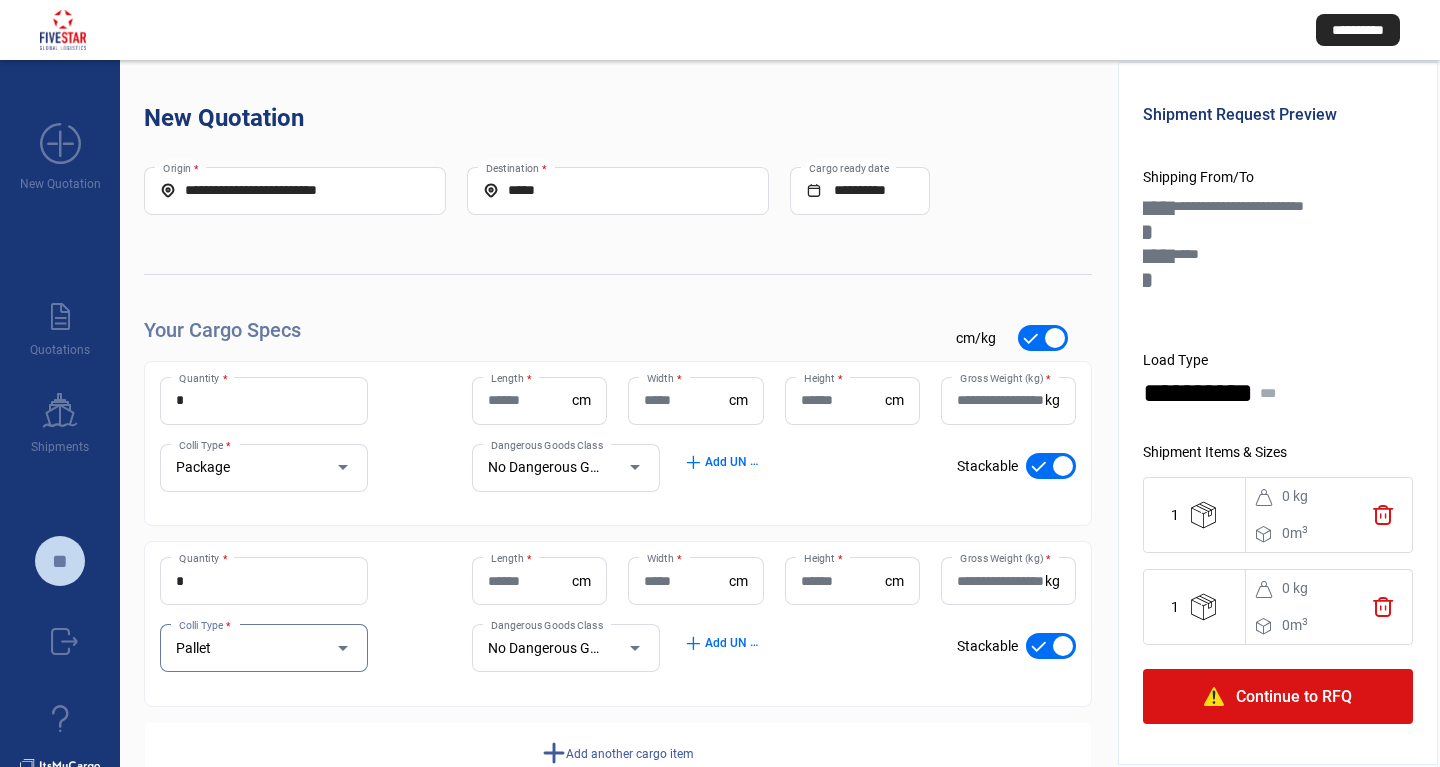 click on "Pallet" at bounding box center (245, 648) 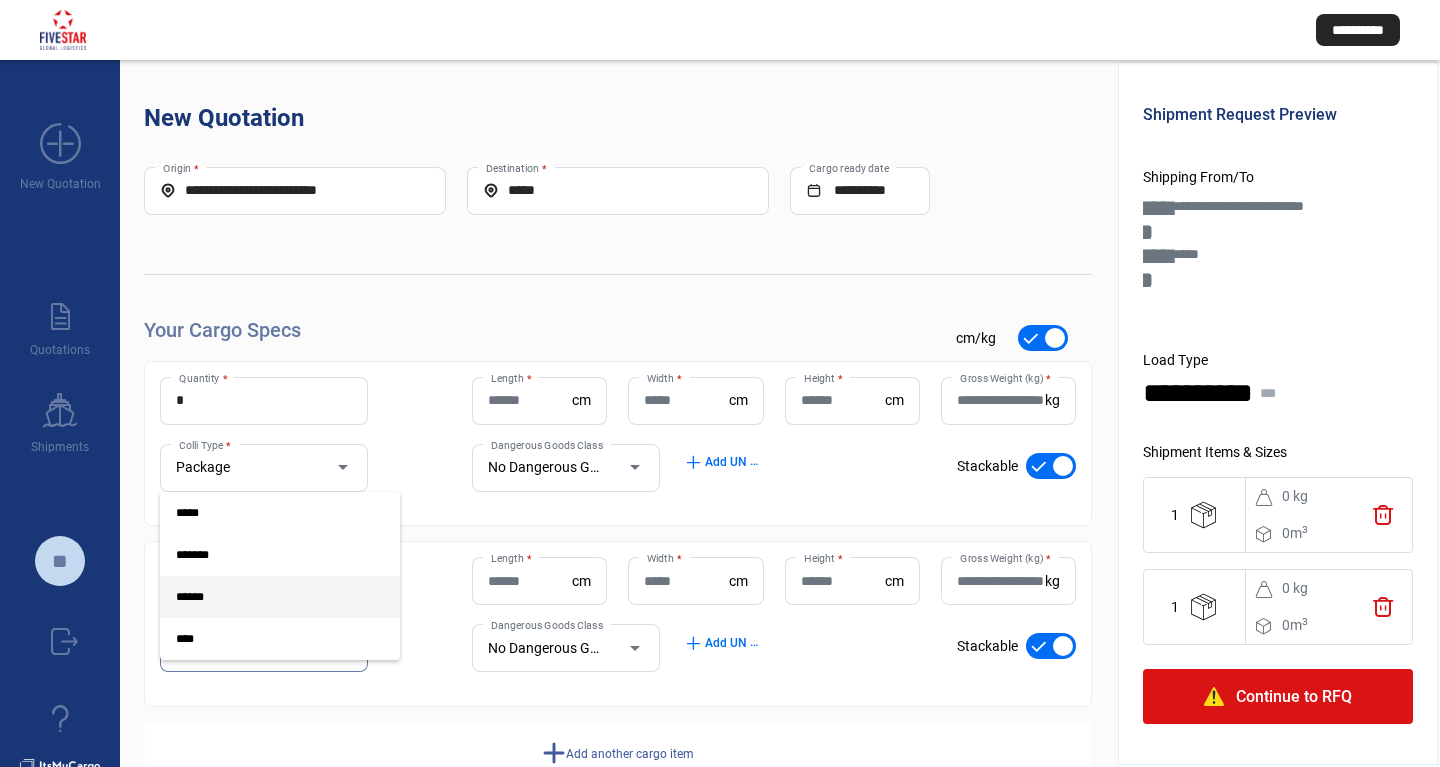 click on "*******" at bounding box center [264, 555] 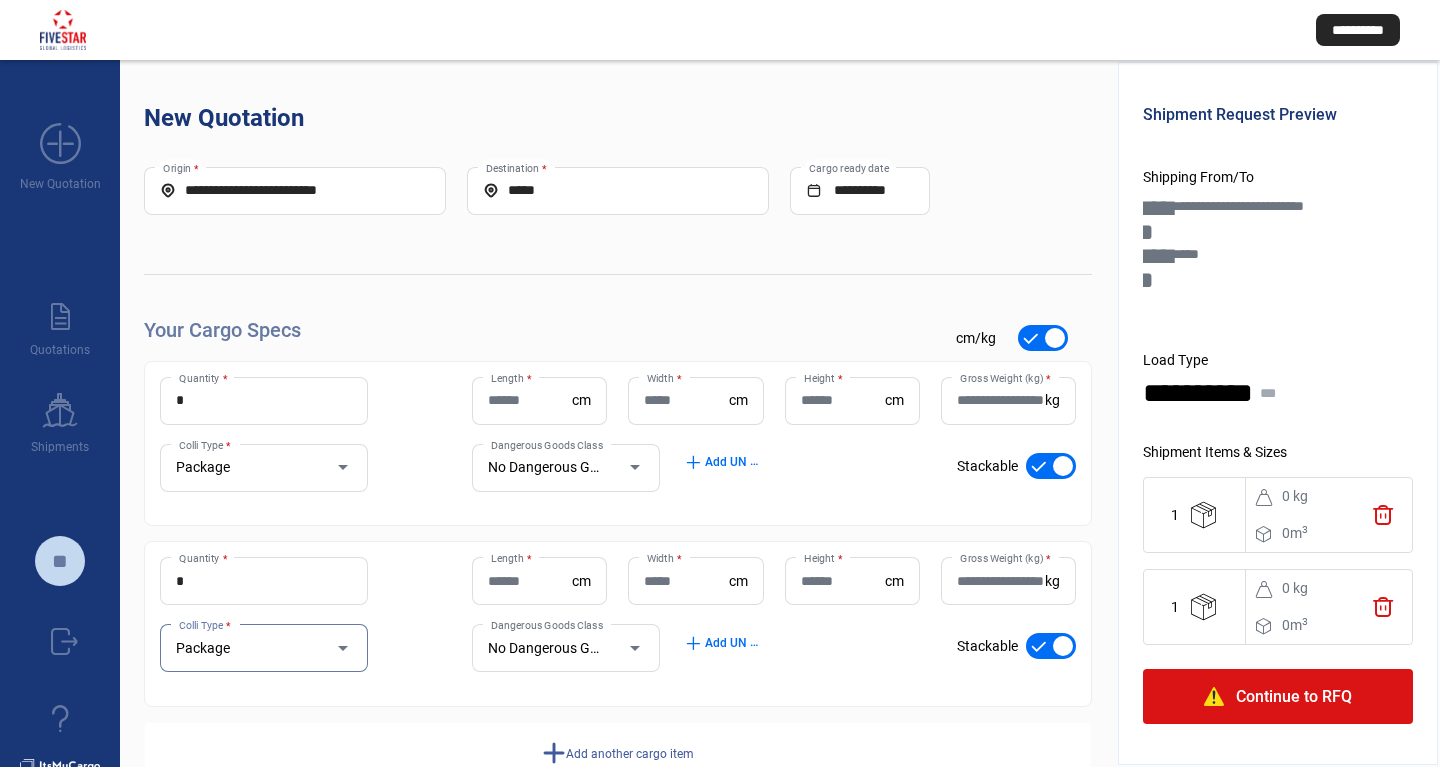 scroll, scrollTop: 57, scrollLeft: 0, axis: vertical 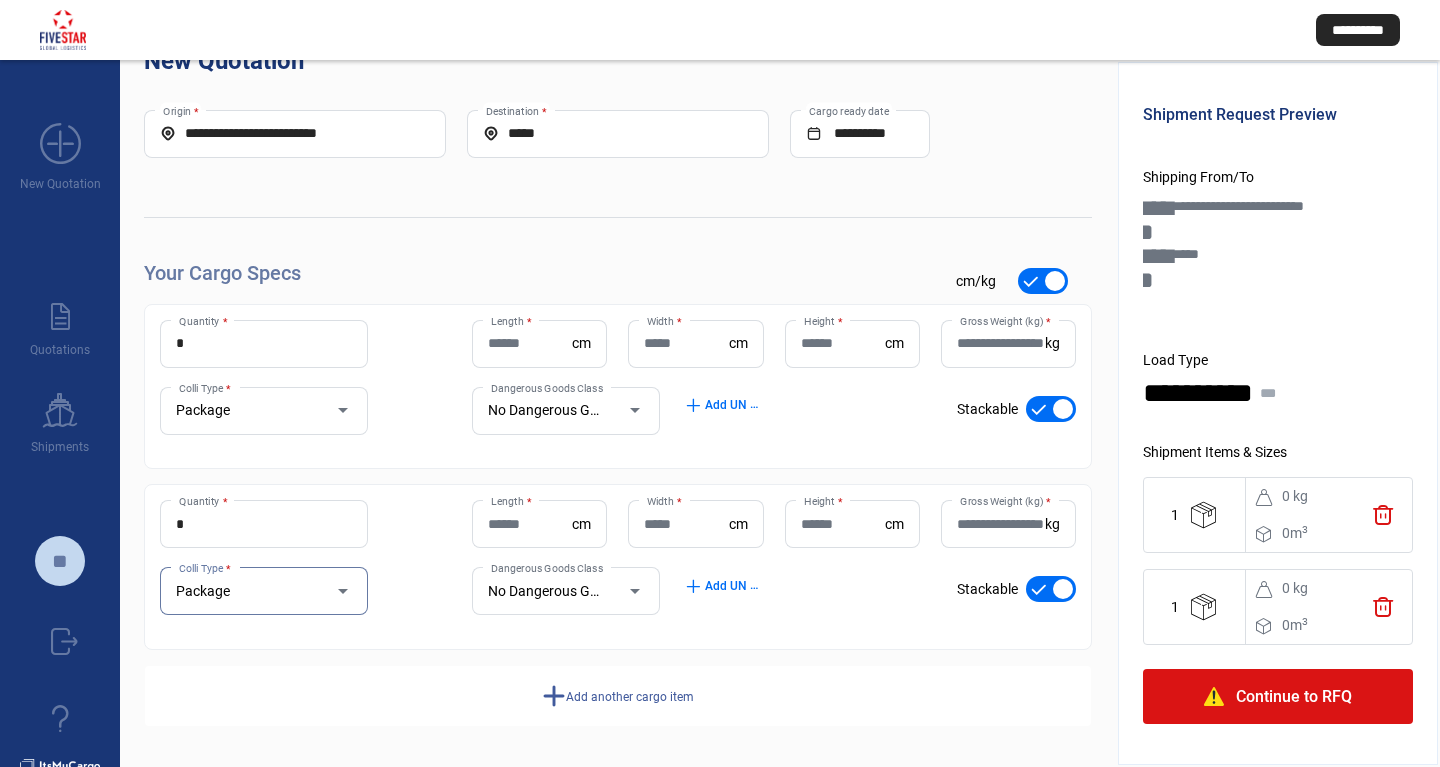 click on "Add another cargo item" 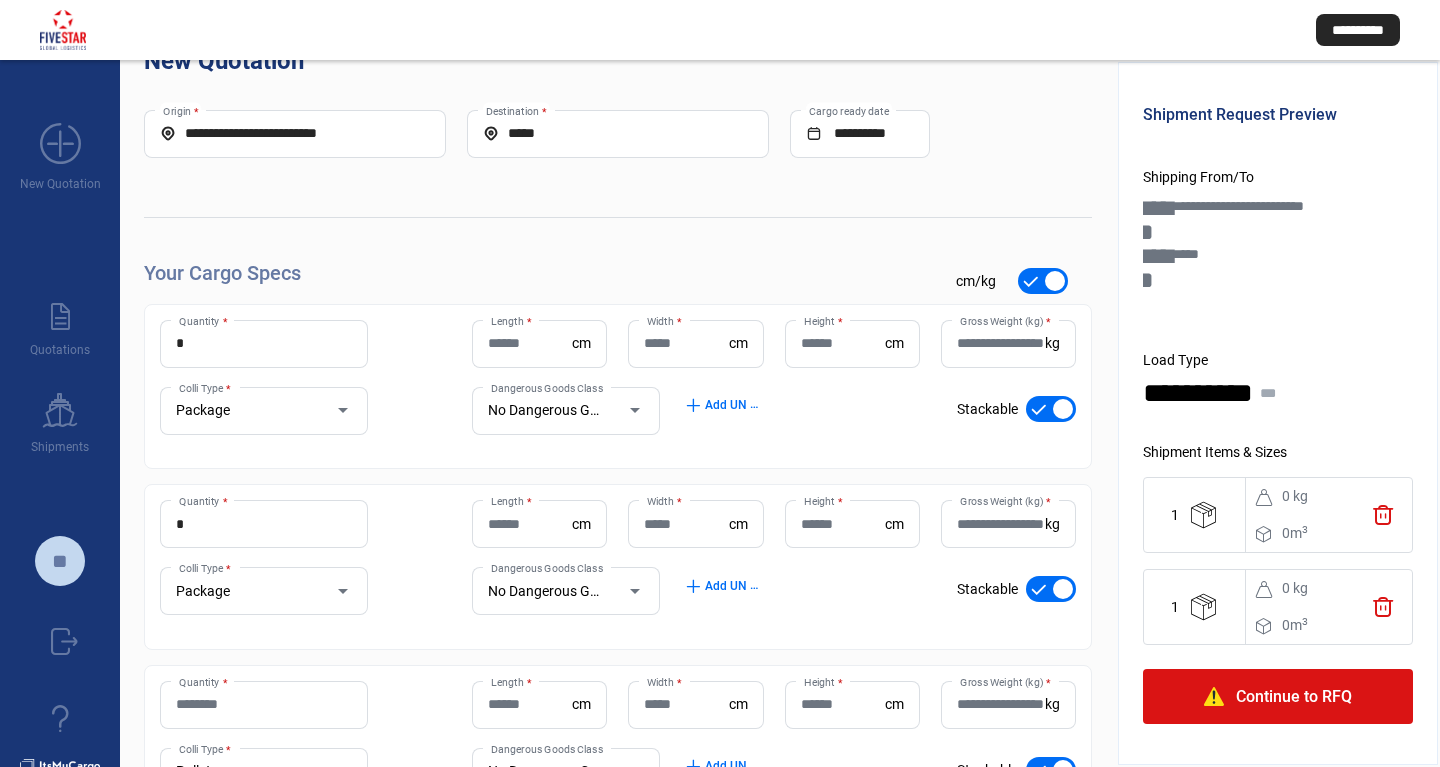 click on "Quantity *" at bounding box center [264, 704] 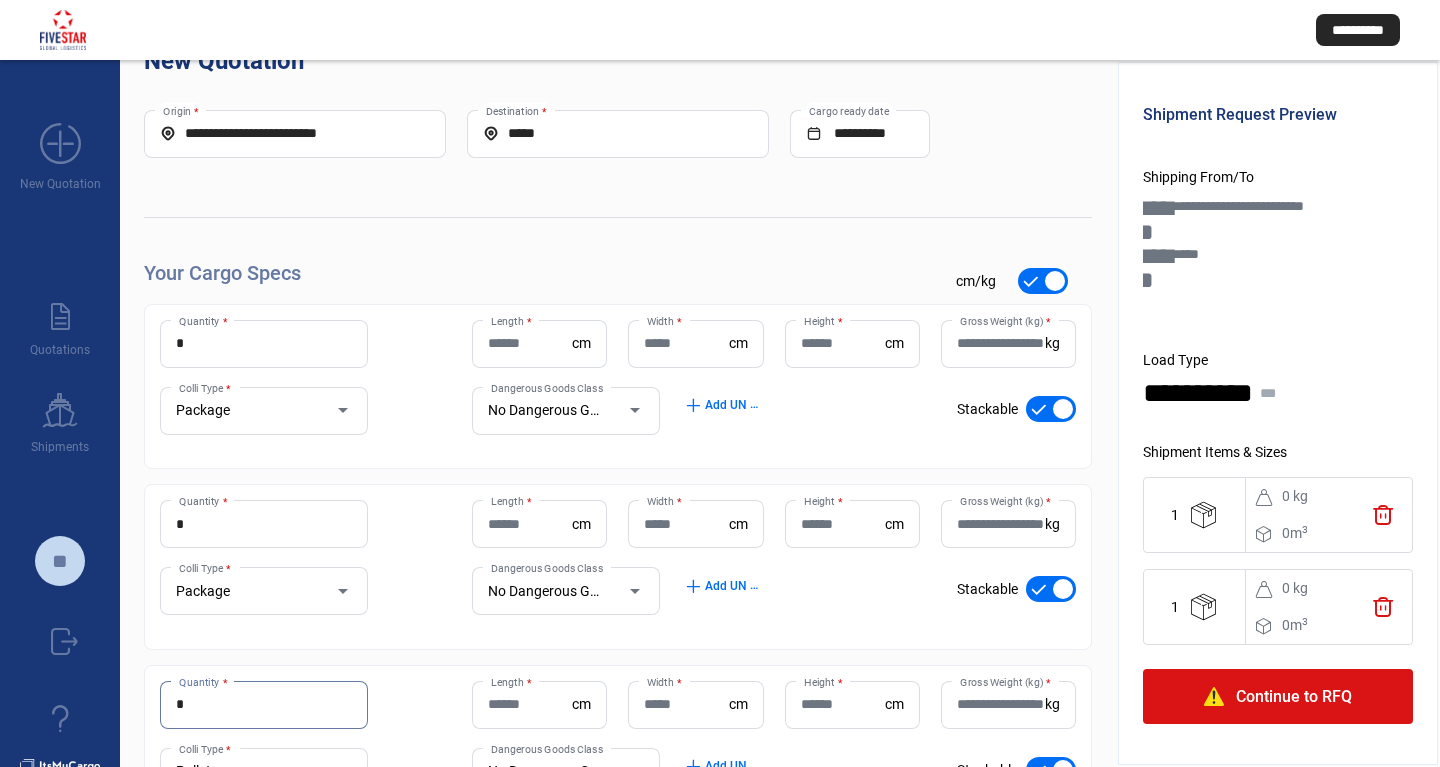 scroll, scrollTop: 159, scrollLeft: 0, axis: vertical 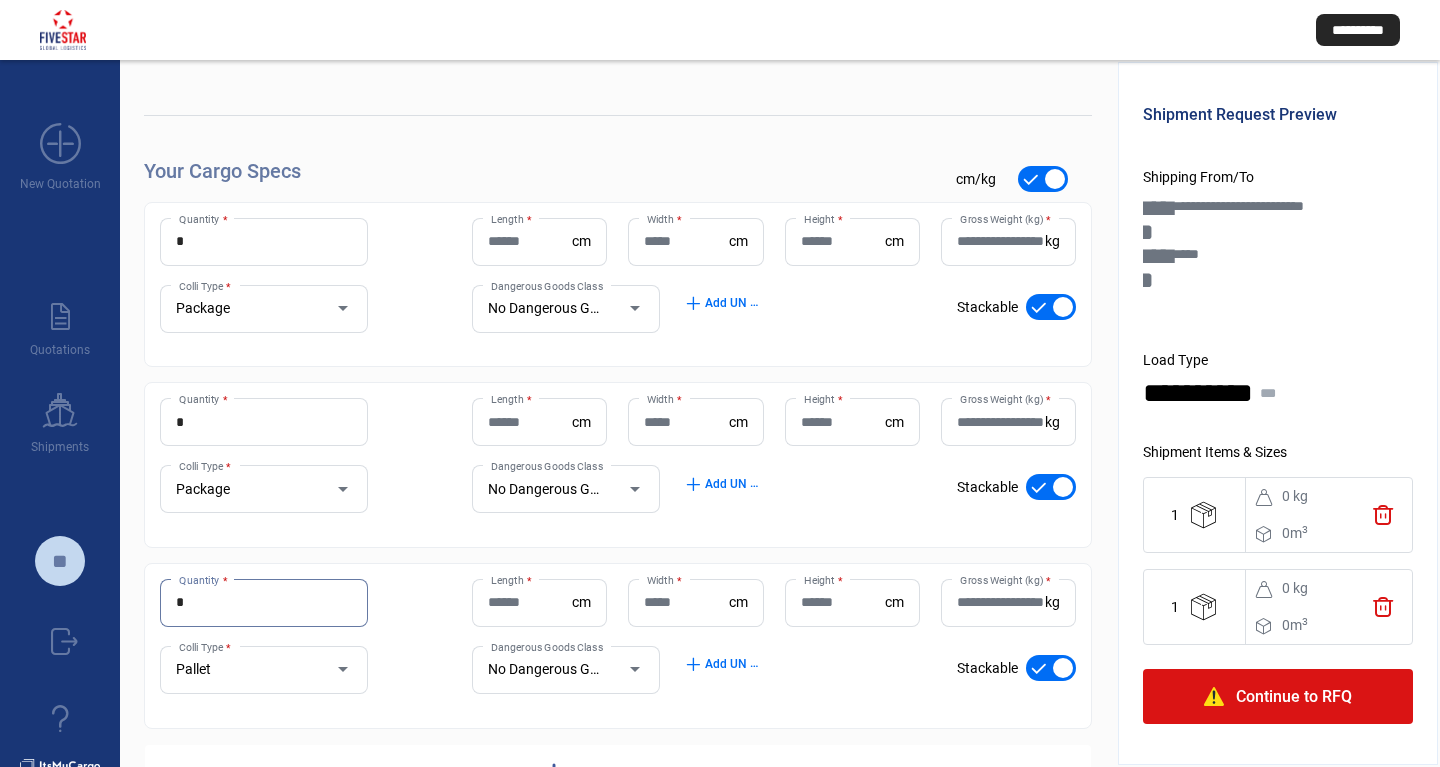 type on "*" 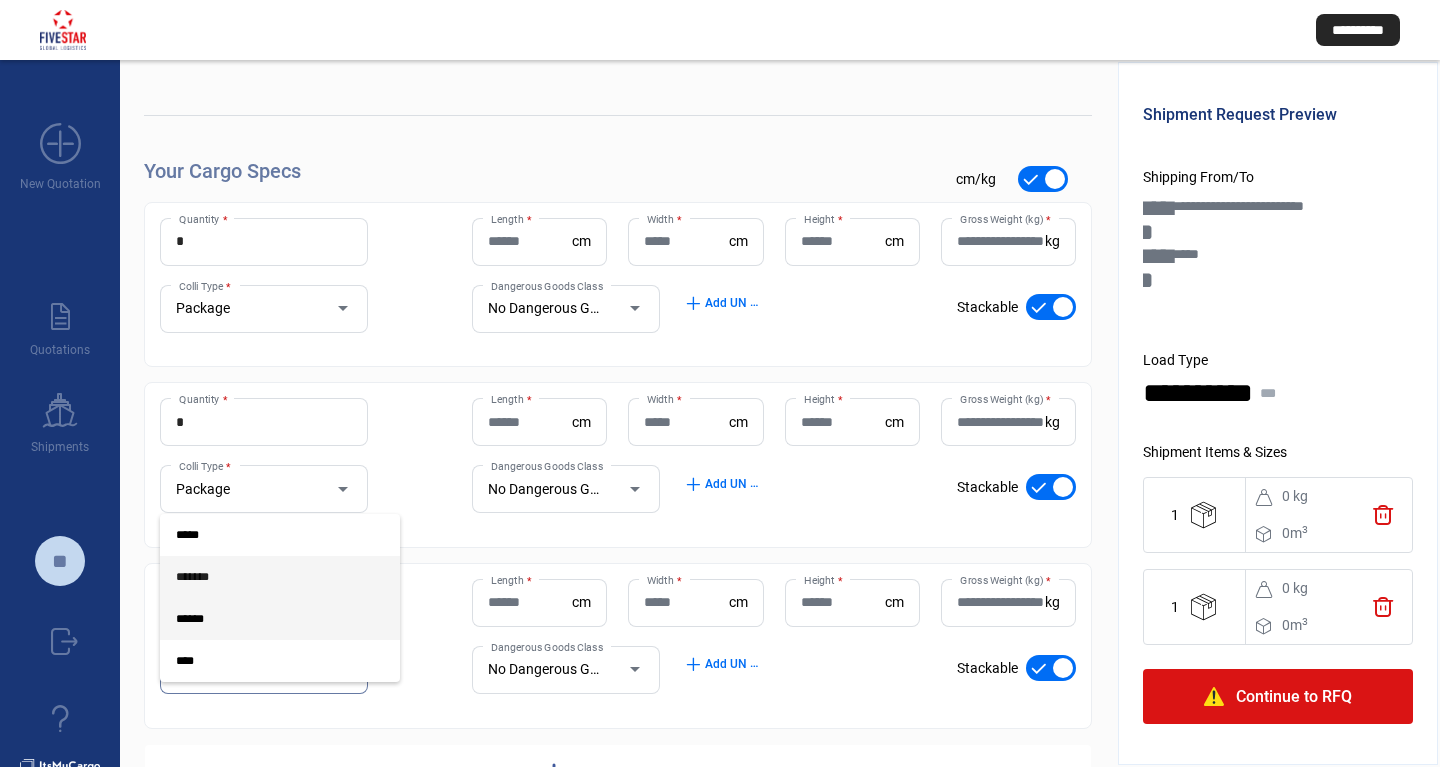 click on "*******" at bounding box center [280, 577] 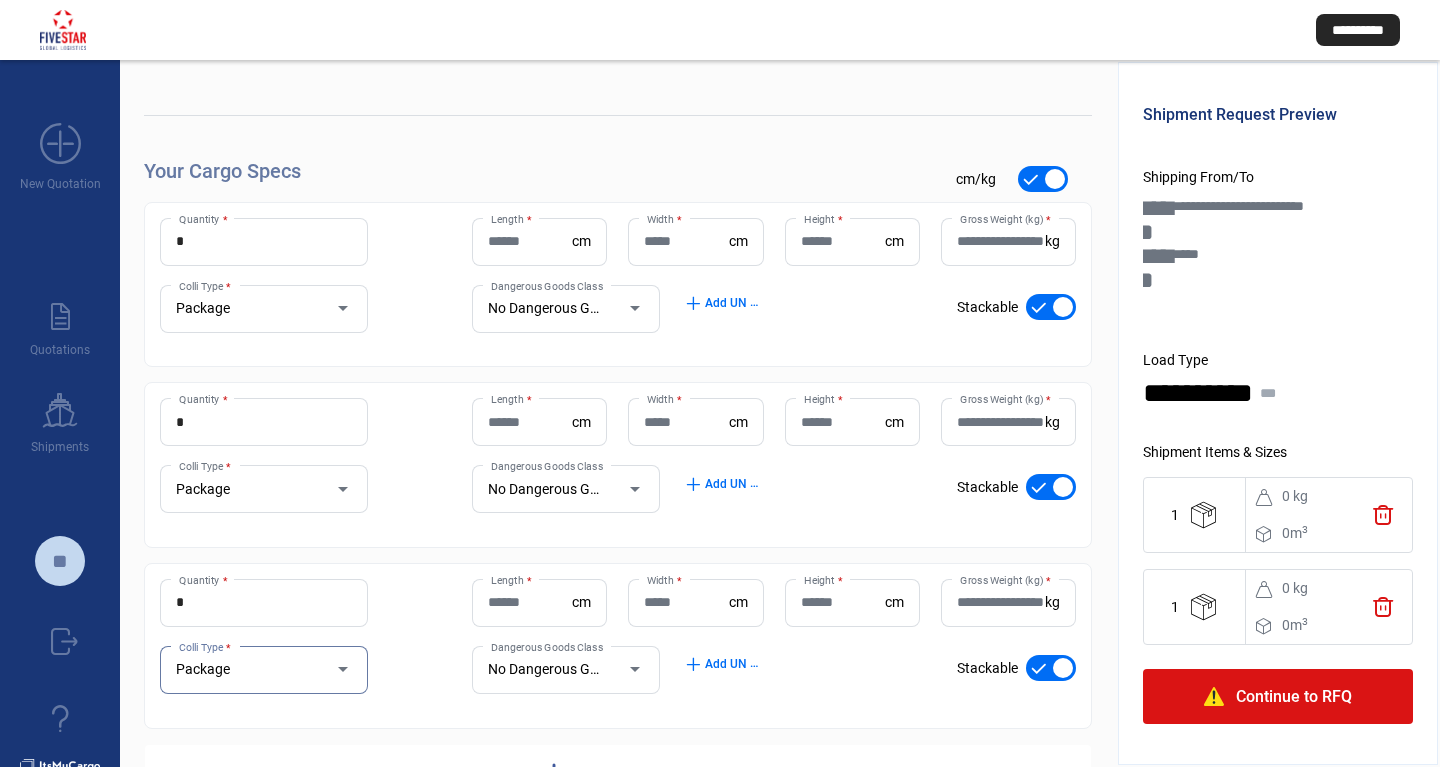click on "Length  *" at bounding box center [530, 241] 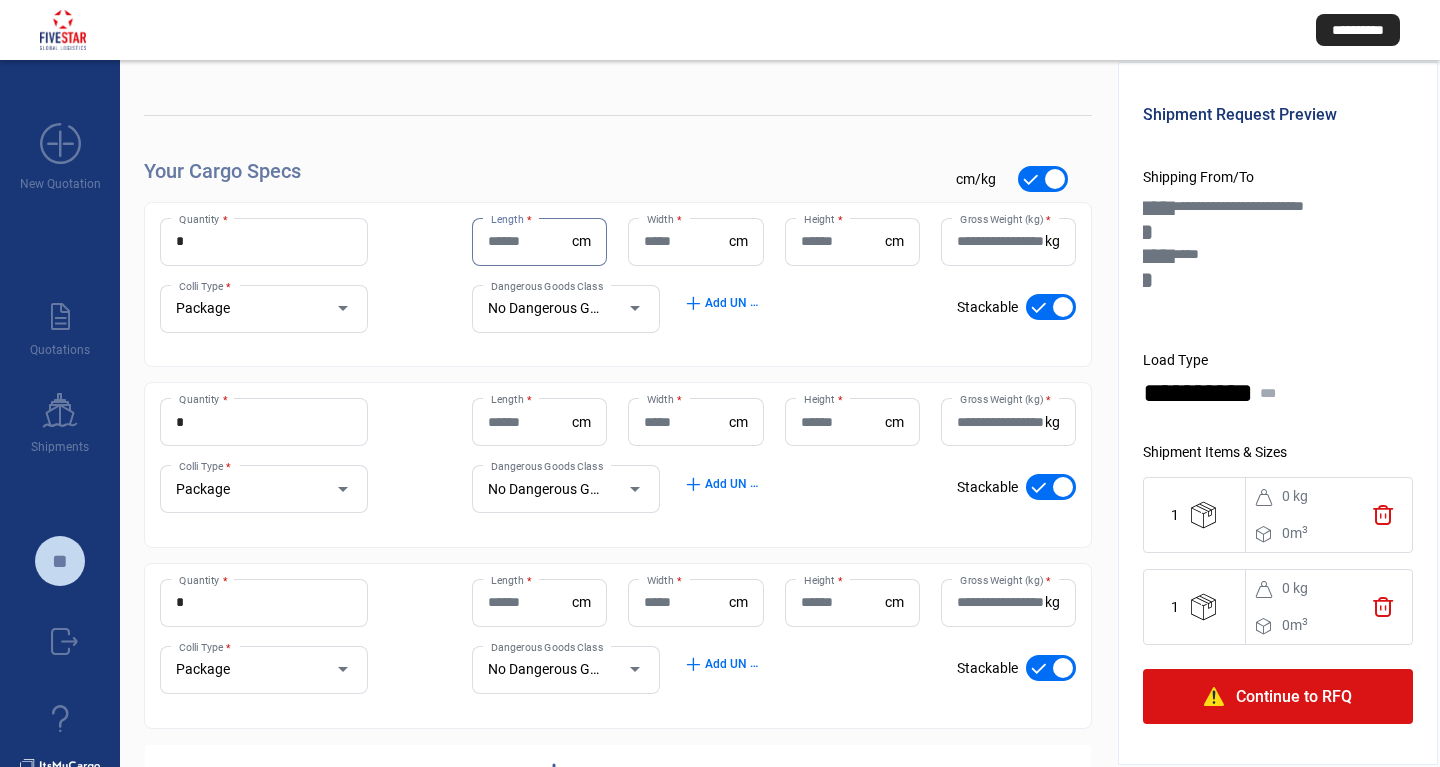 click on "Length  *" at bounding box center (530, 241) 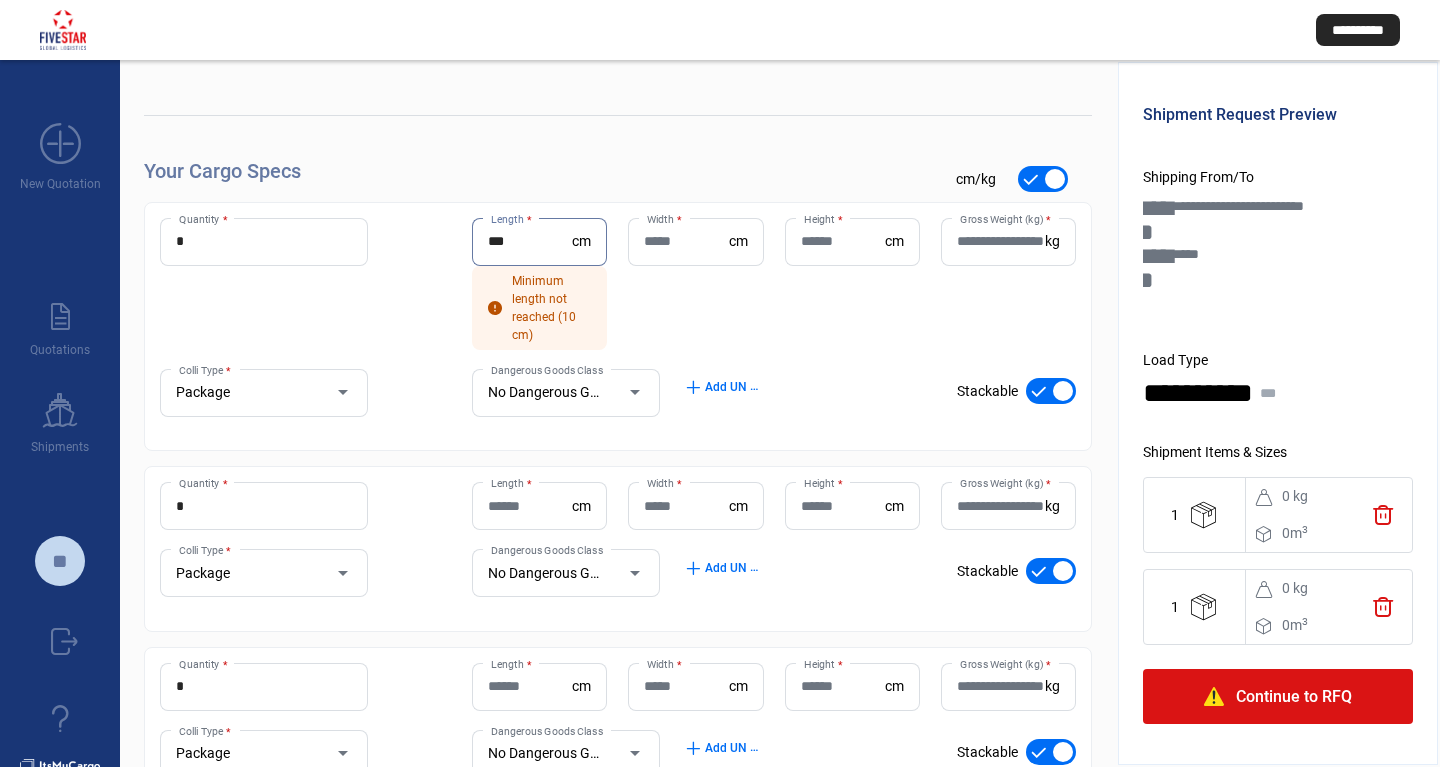 type on "***" 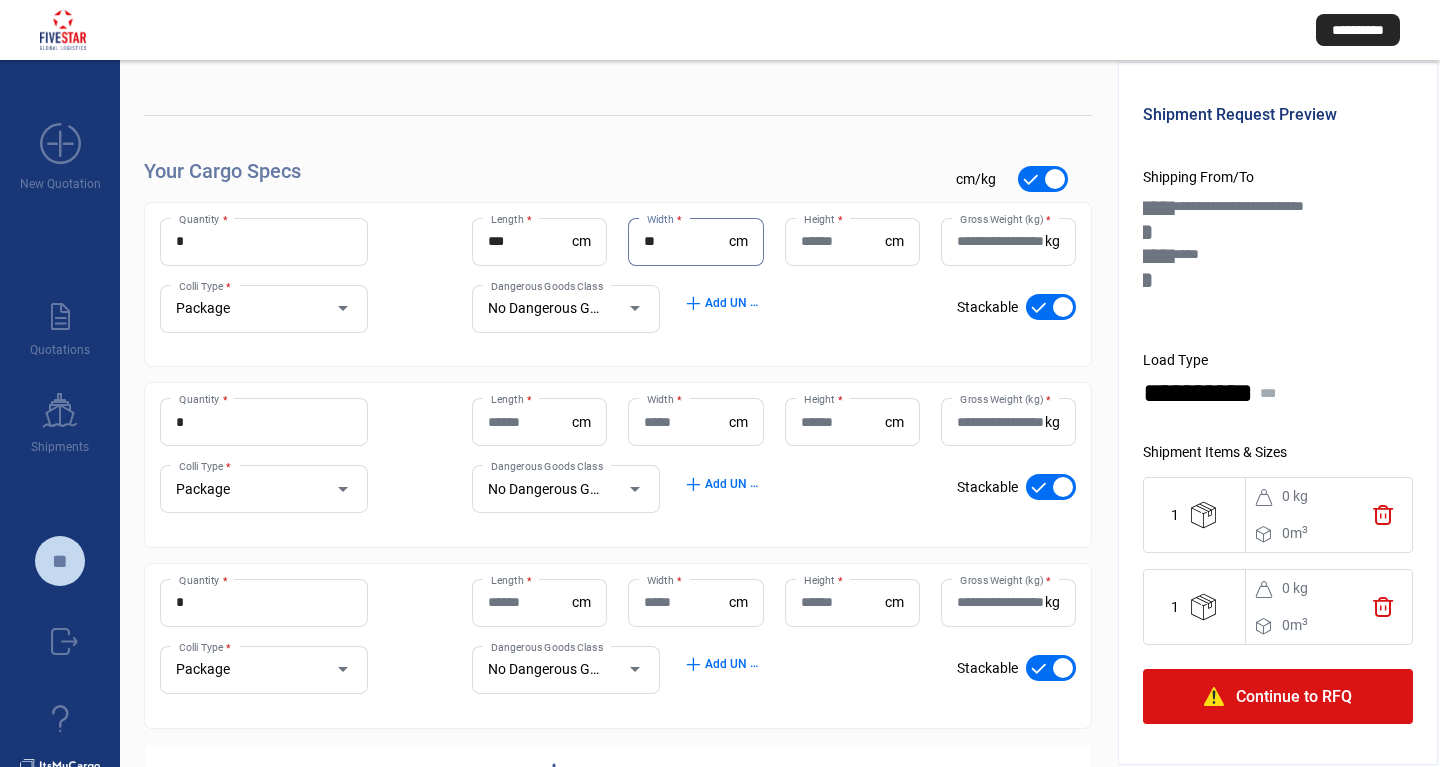 type on "**" 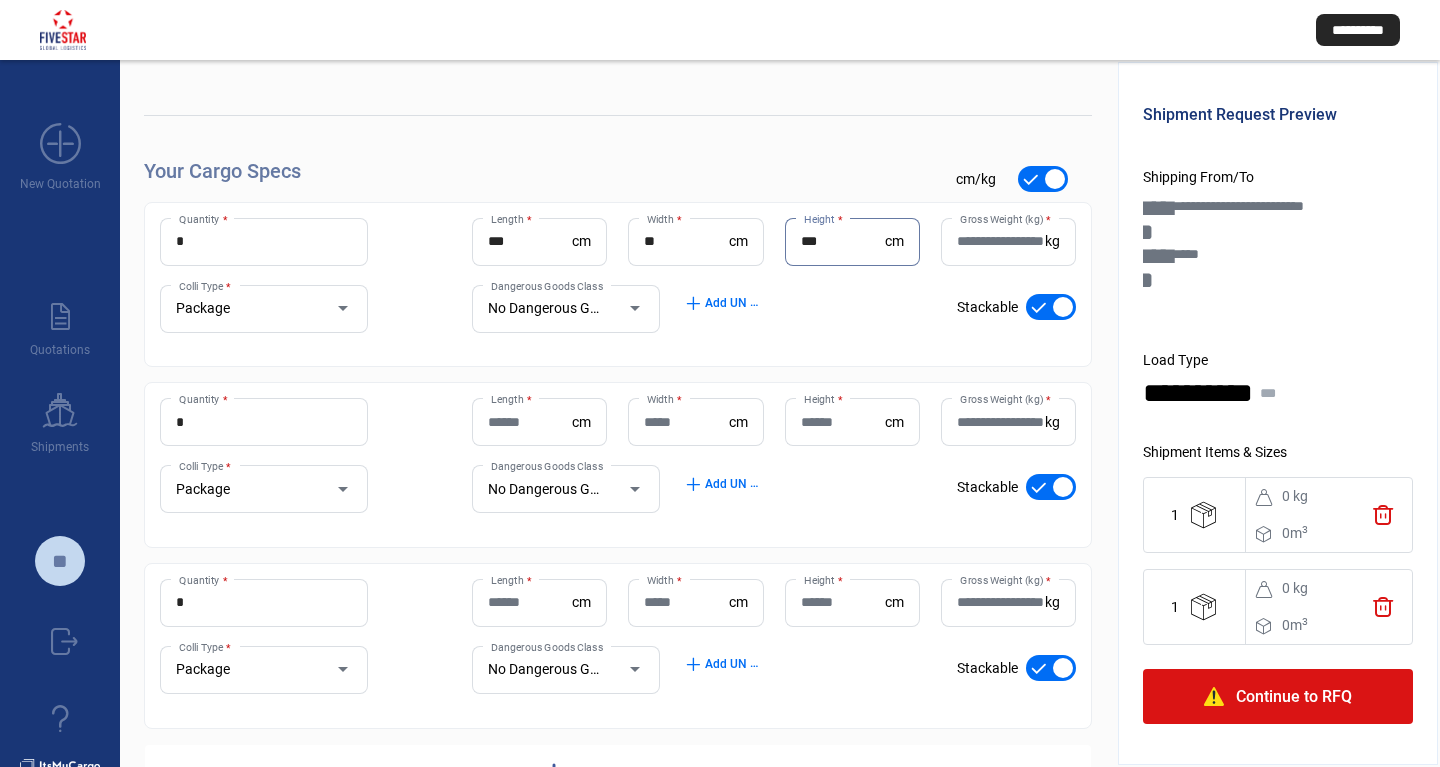 type on "***" 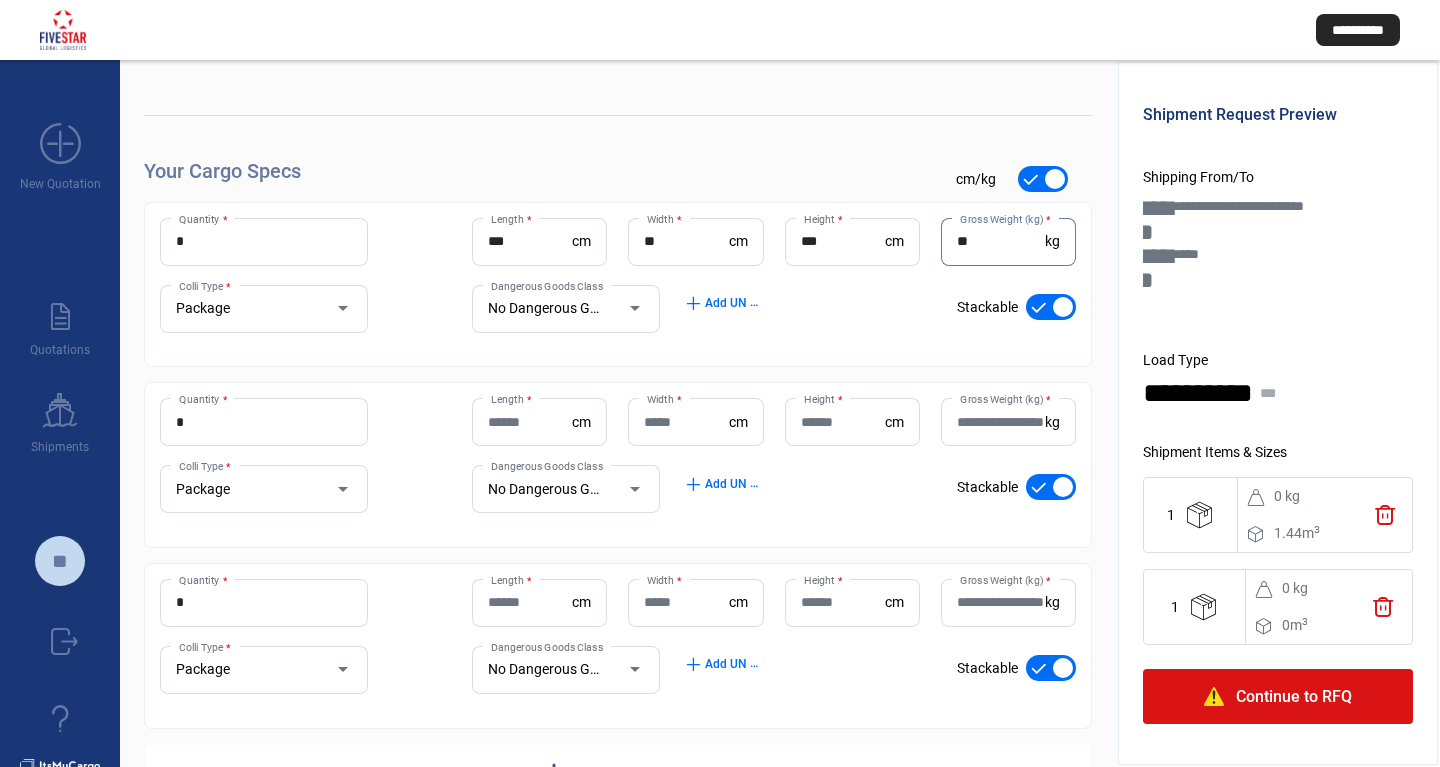 type on "**" 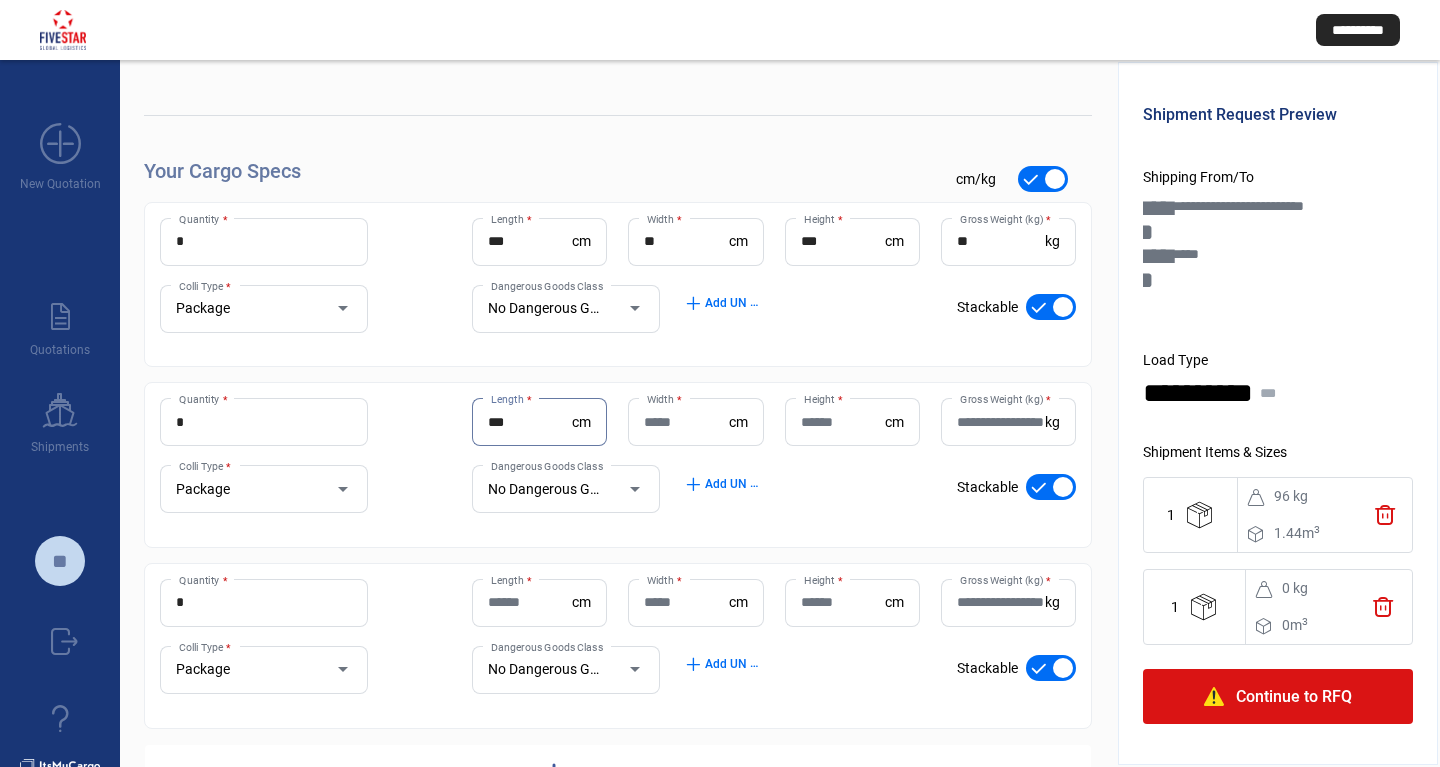 type on "***" 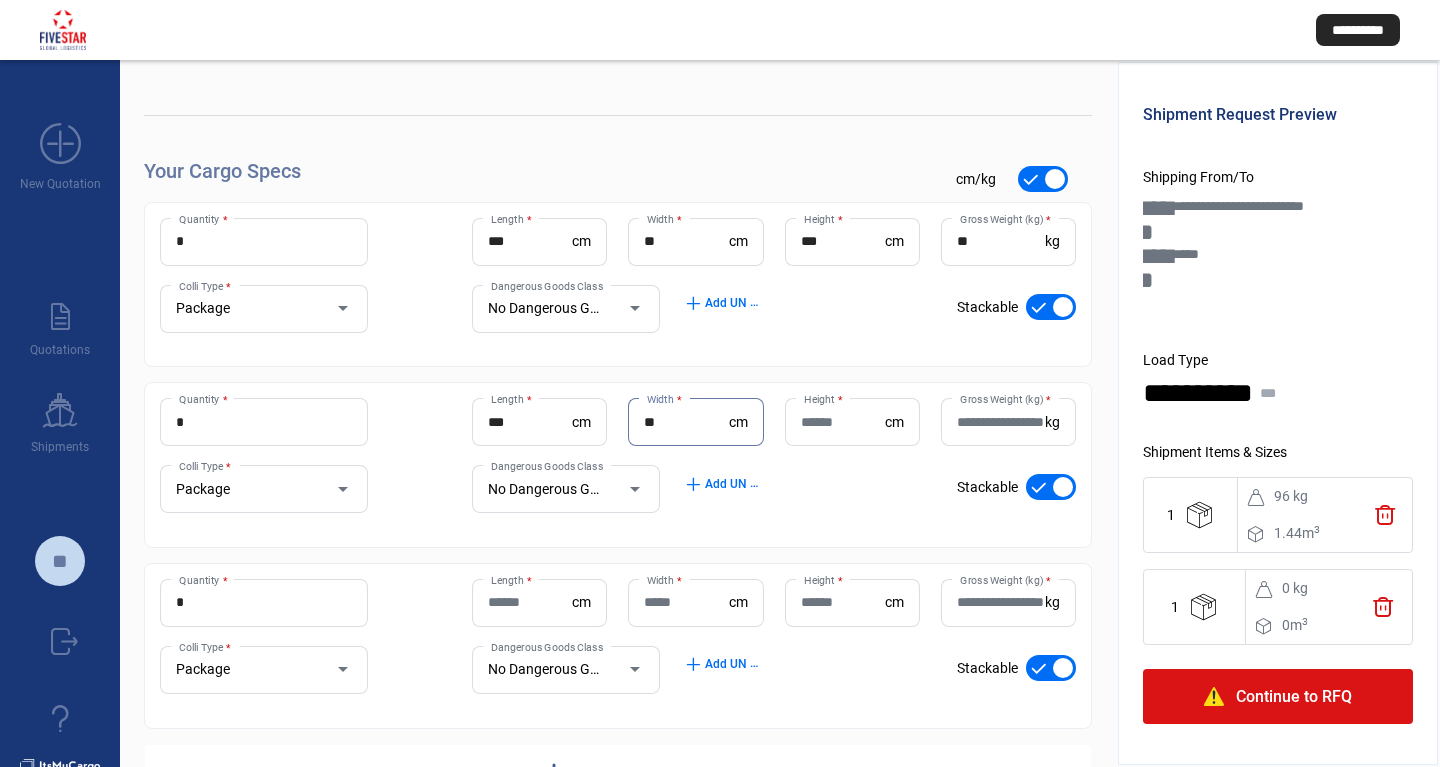 type on "**" 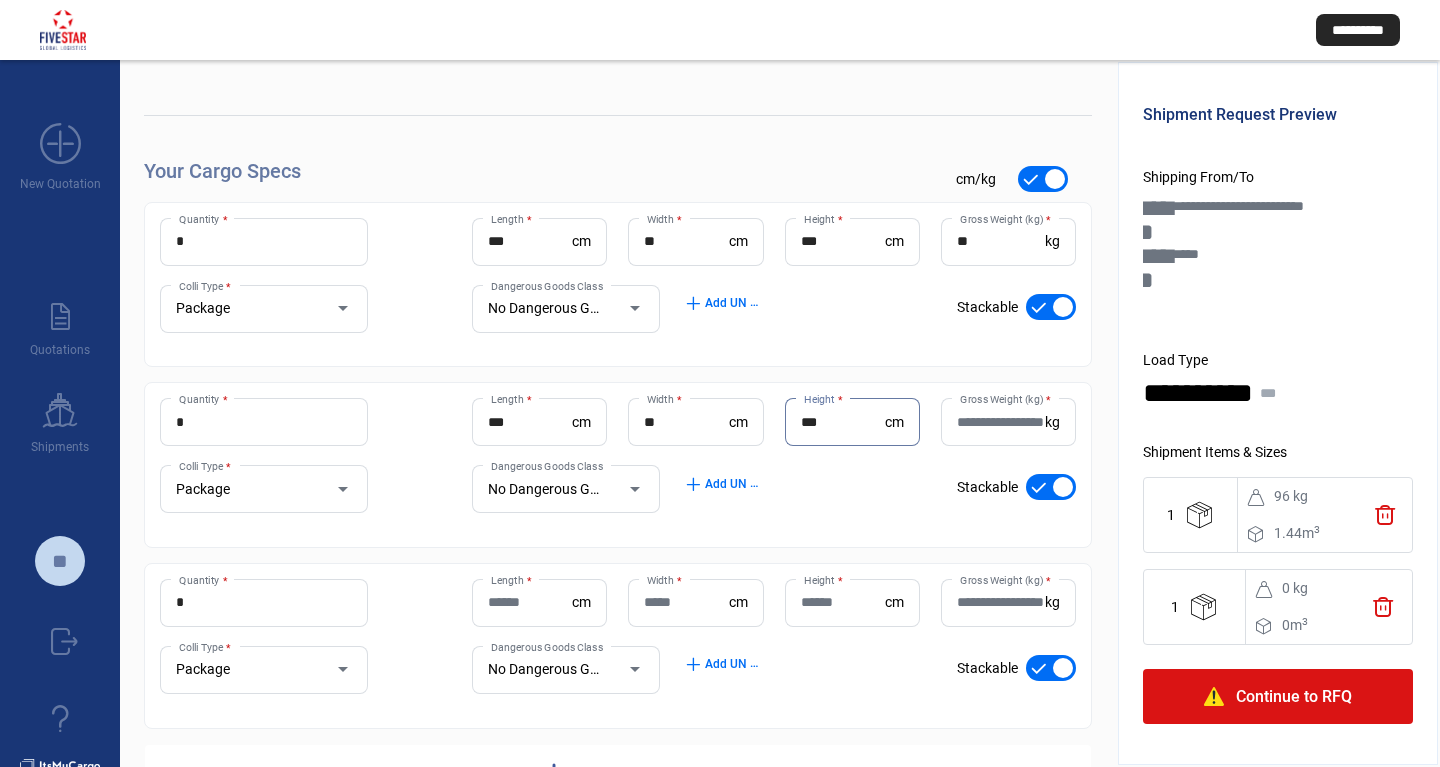 type on "***" 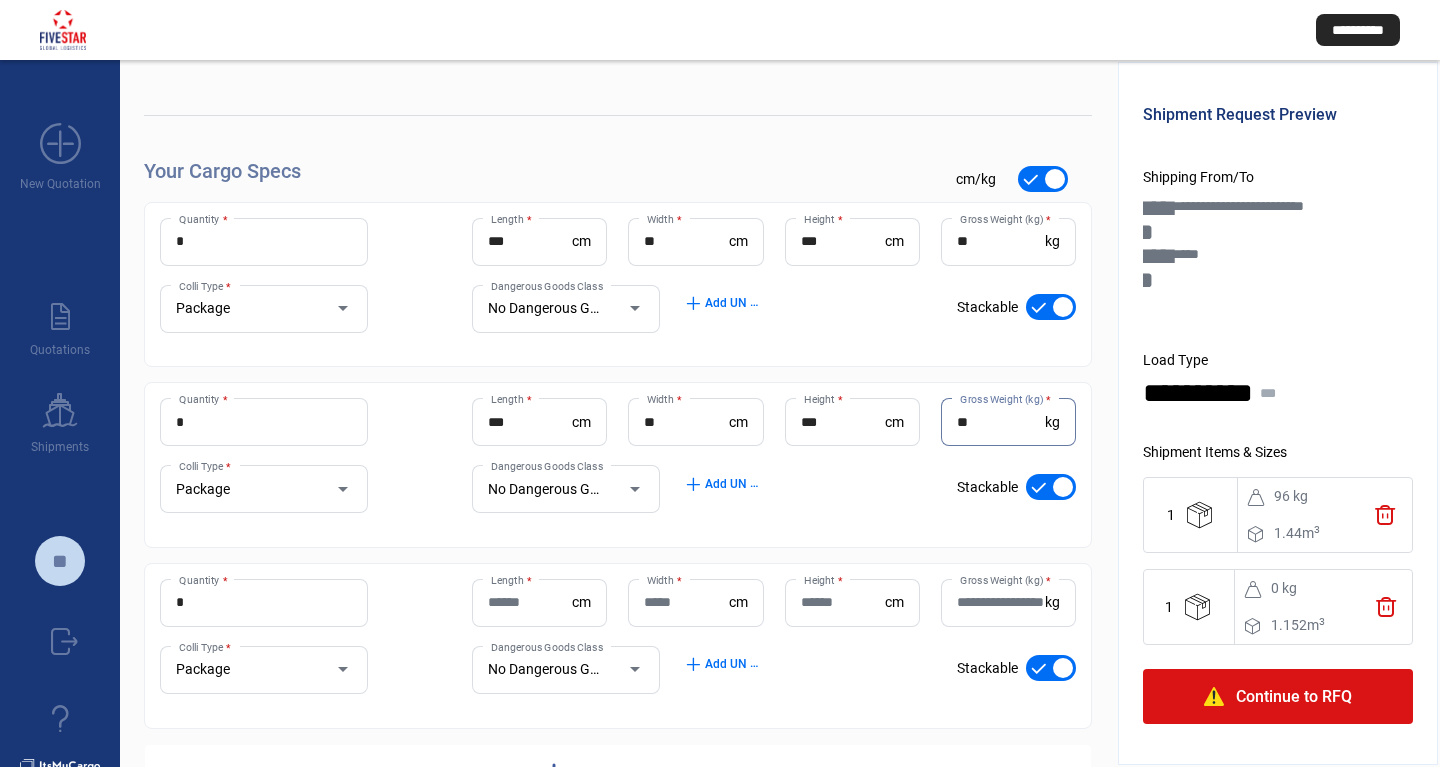 scroll, scrollTop: 238, scrollLeft: 0, axis: vertical 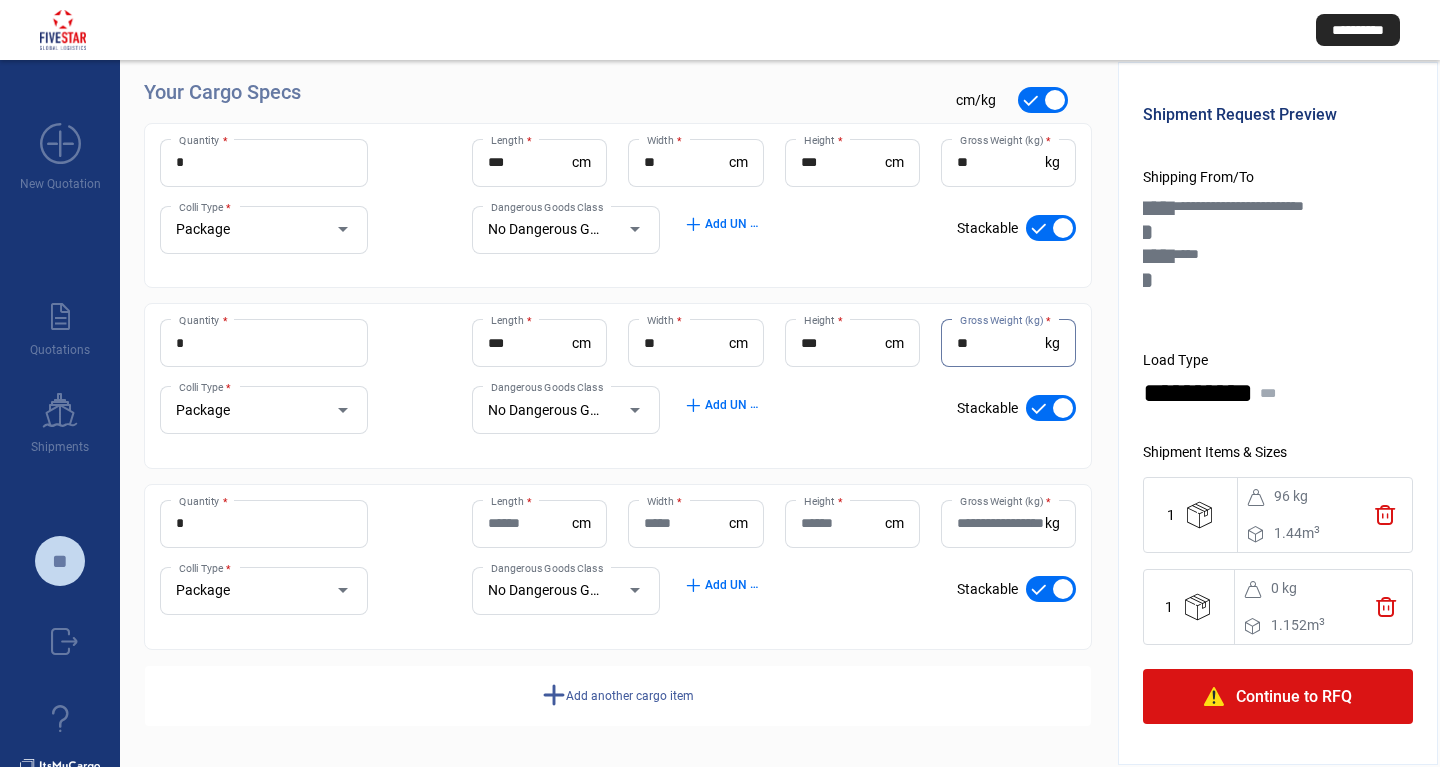 type on "**" 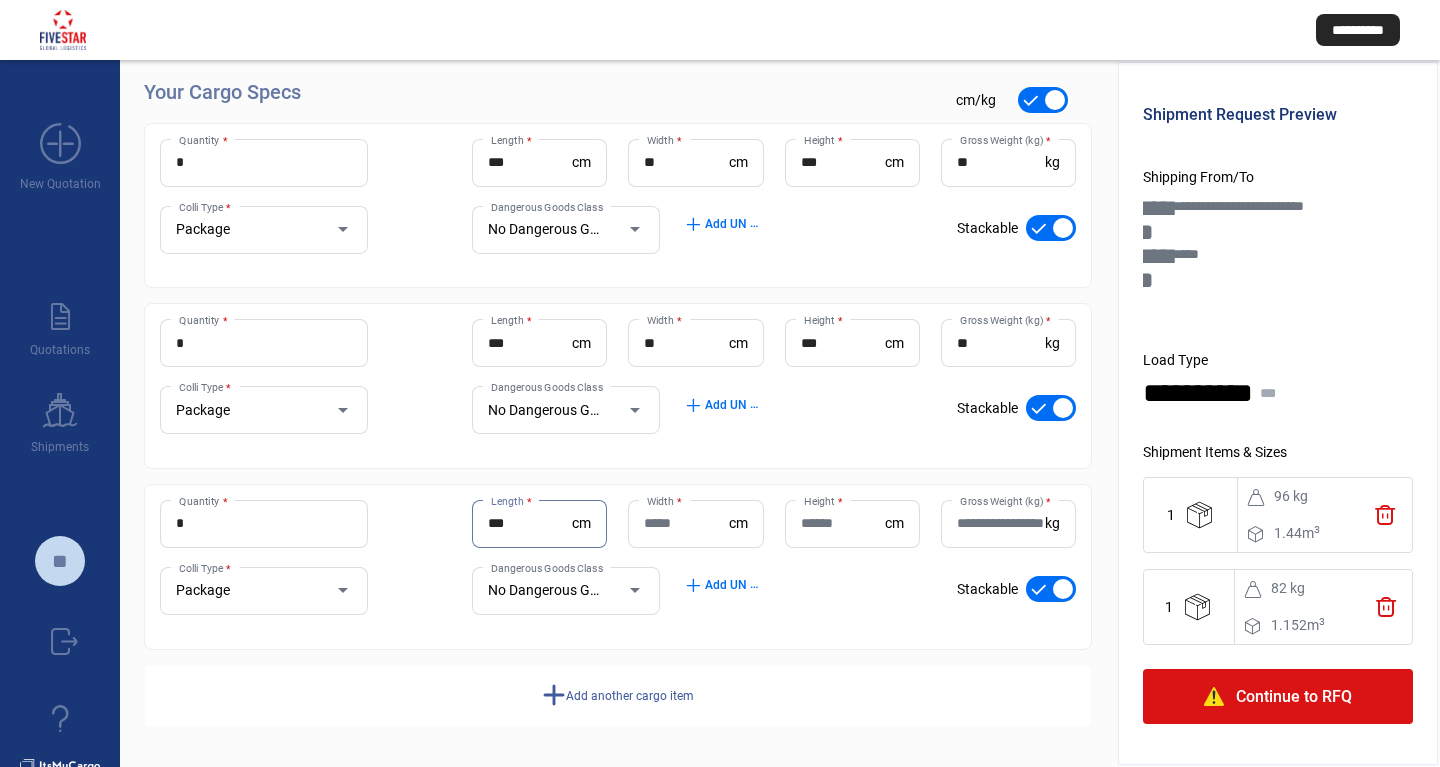 type on "***" 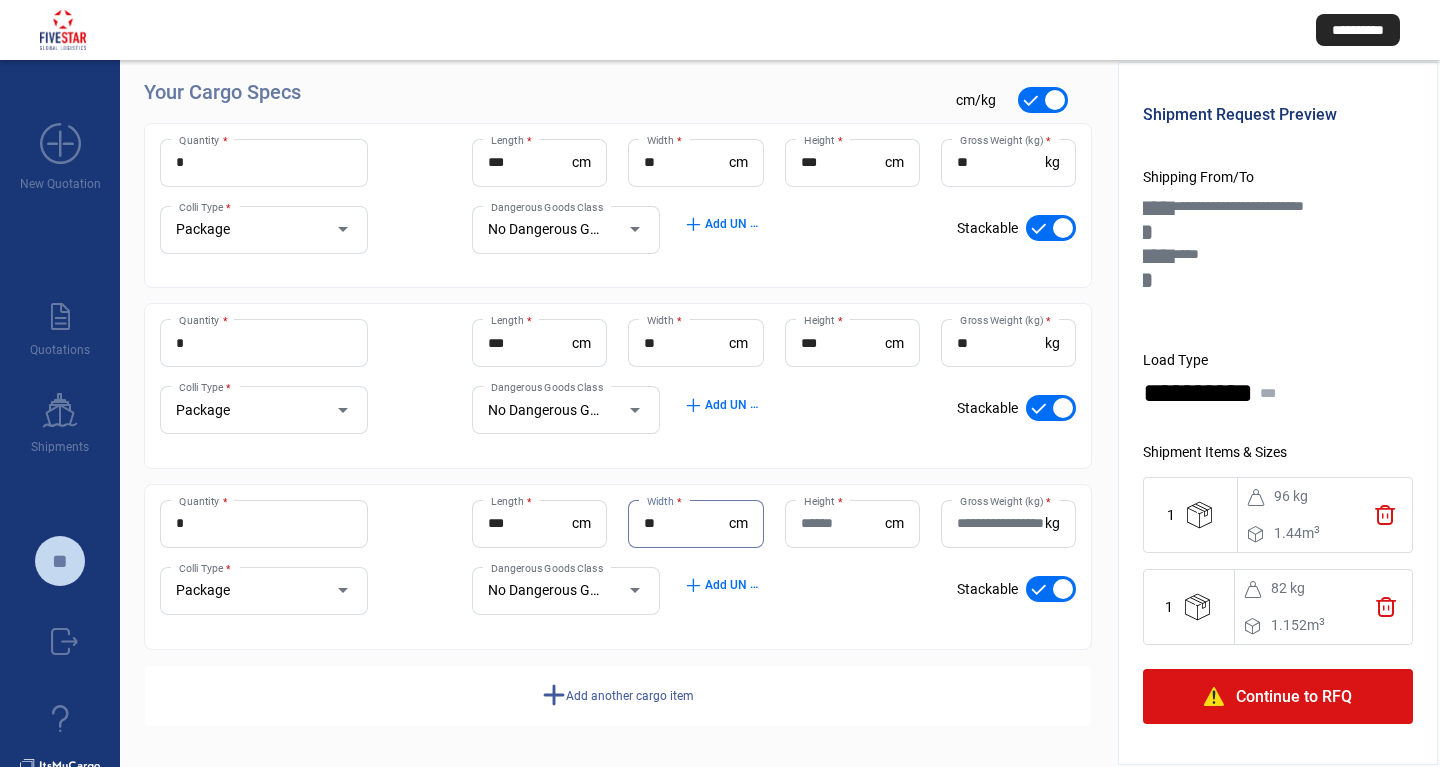 type on "**" 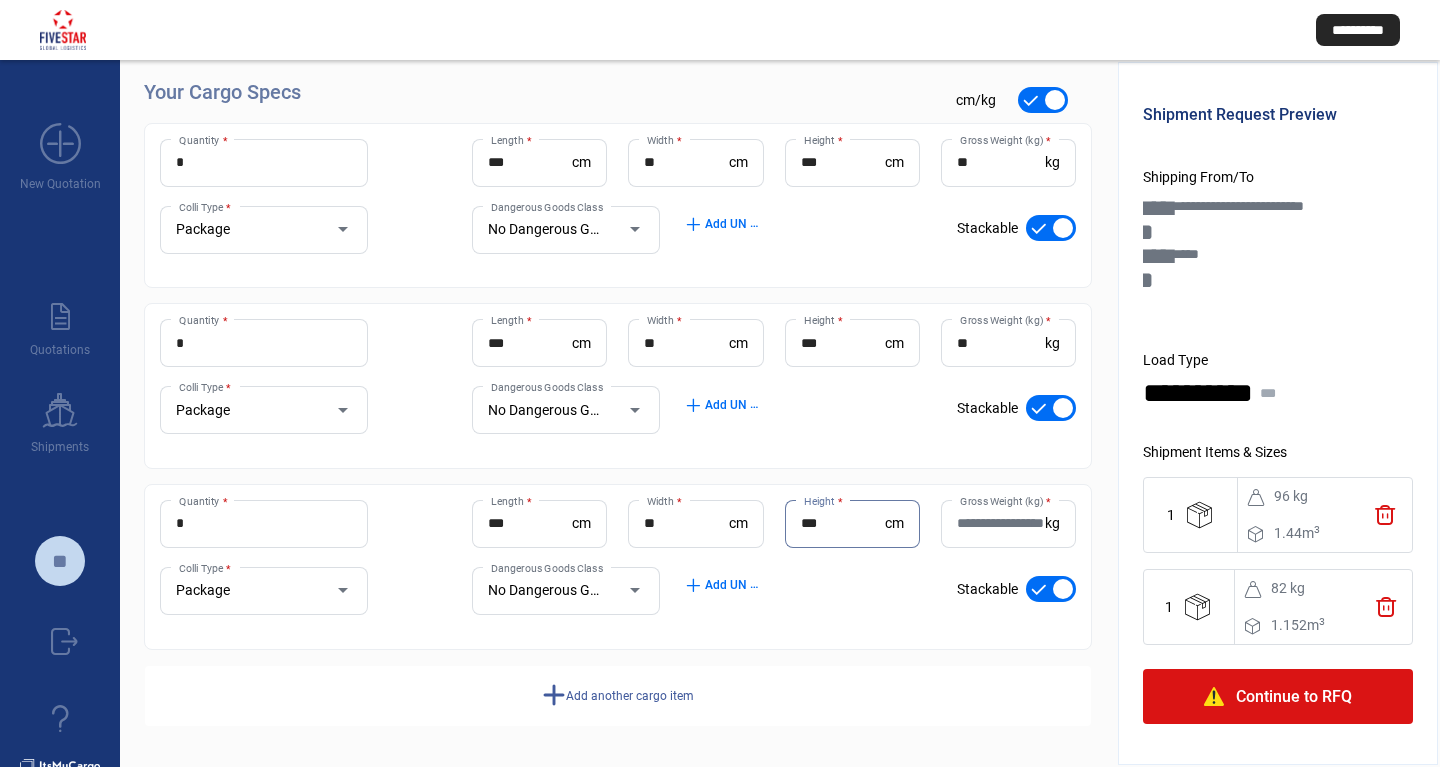 type on "***" 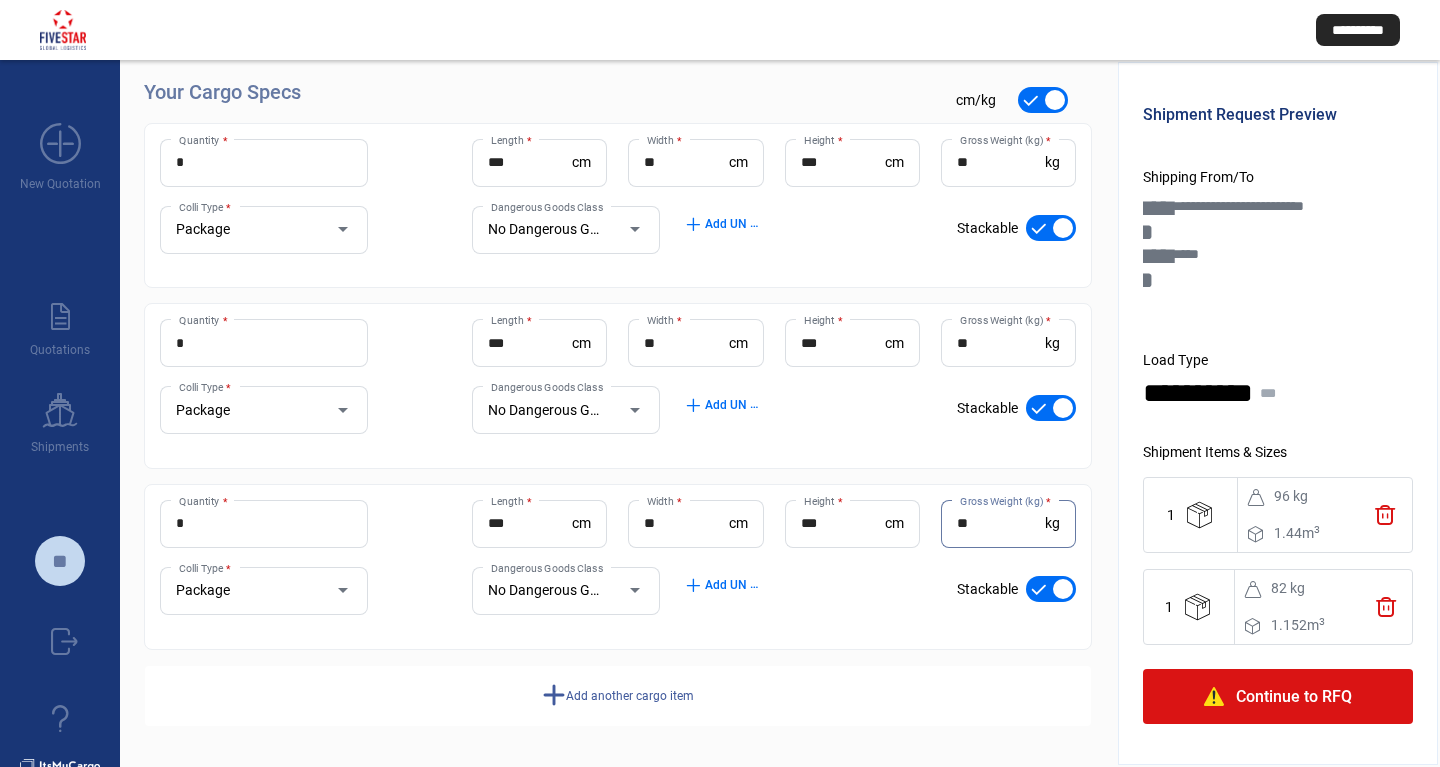 type on "**" 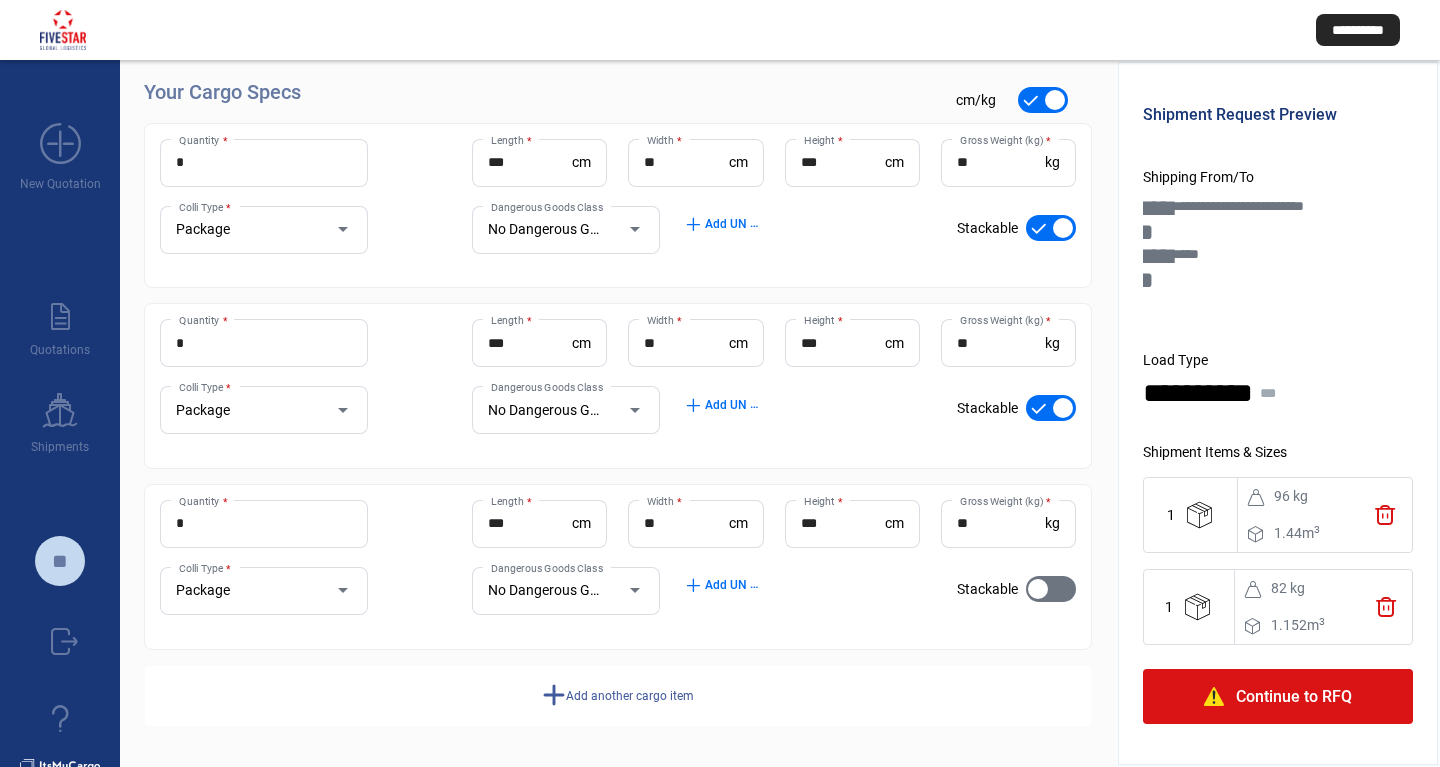 click at bounding box center [1063, 408] 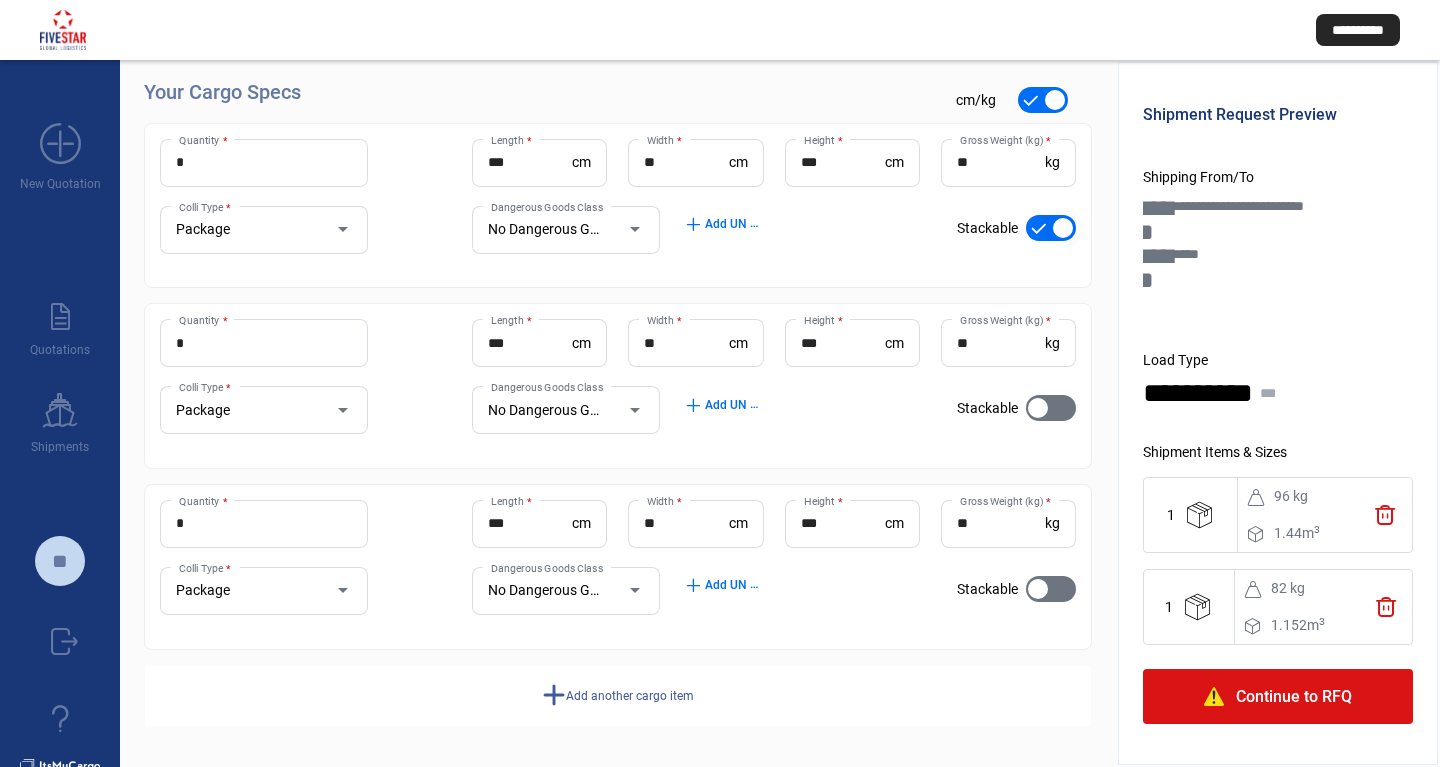 click at bounding box center (1063, 228) 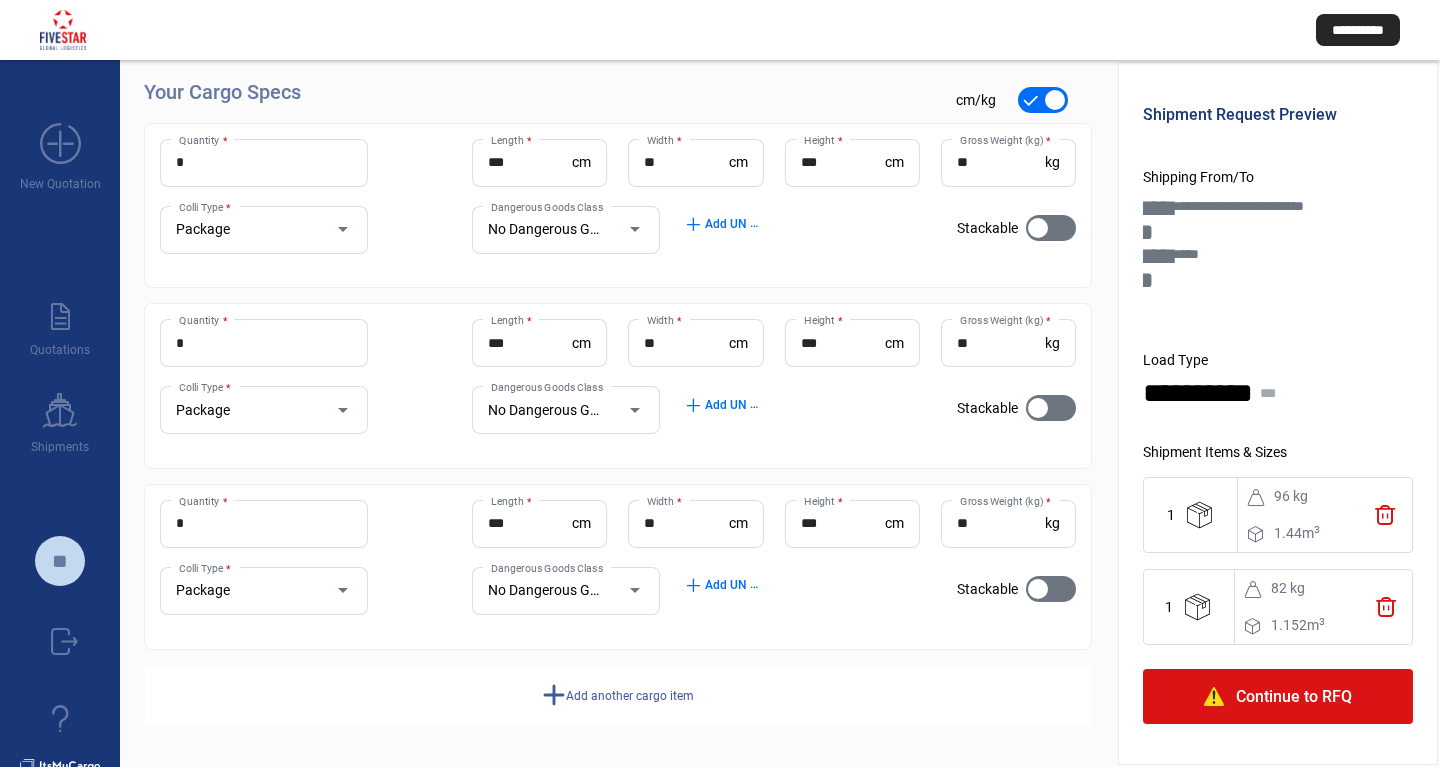 scroll, scrollTop: 53, scrollLeft: 0, axis: vertical 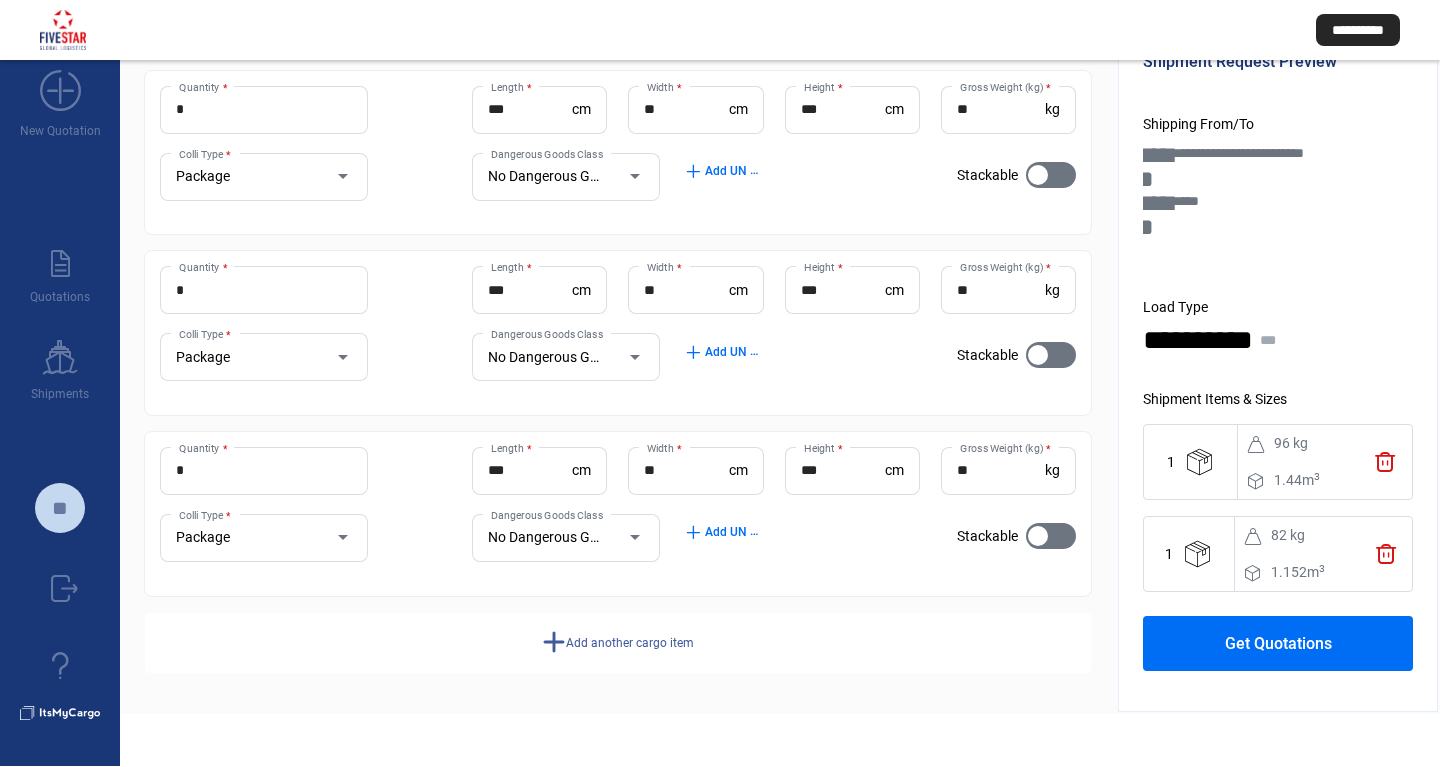 click on "Get Quotations" 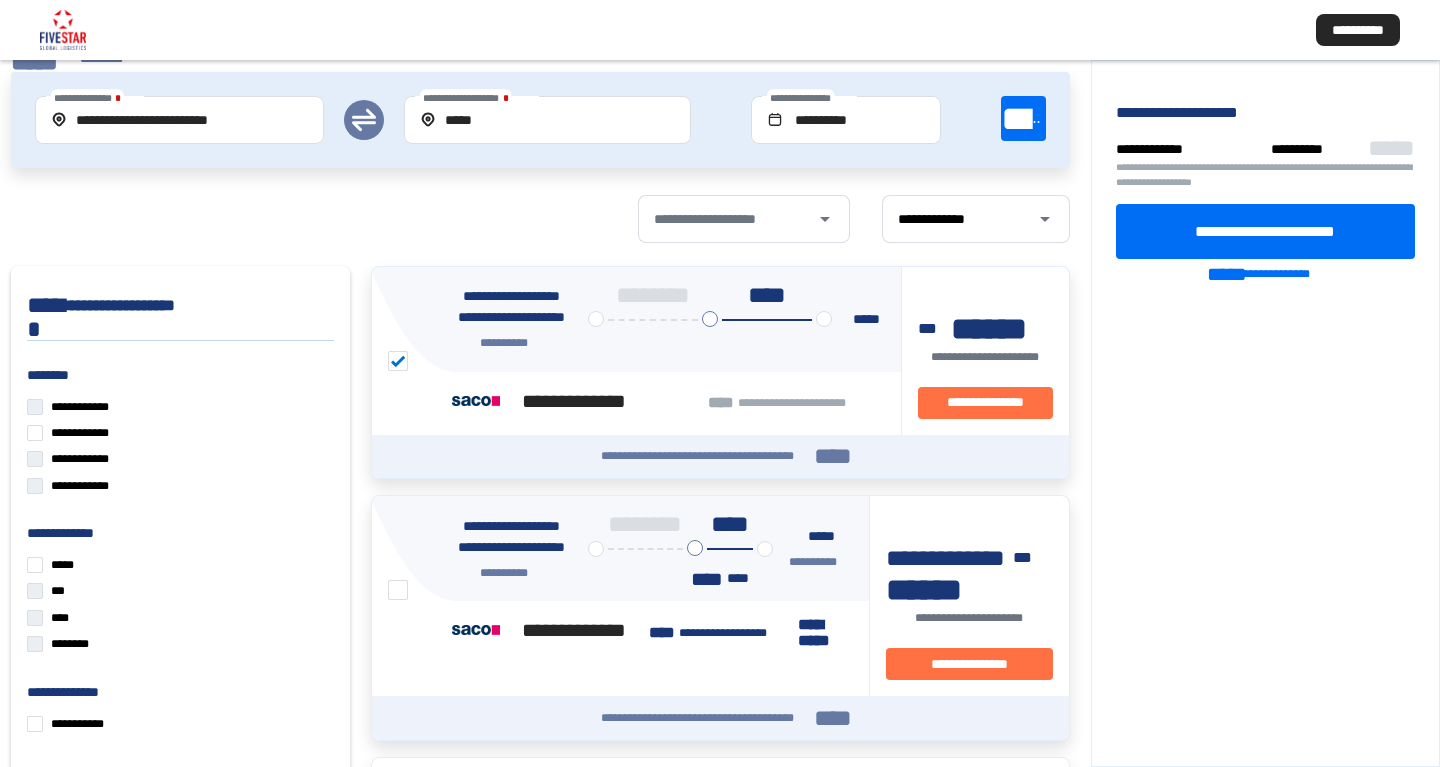 scroll, scrollTop: 155, scrollLeft: 0, axis: vertical 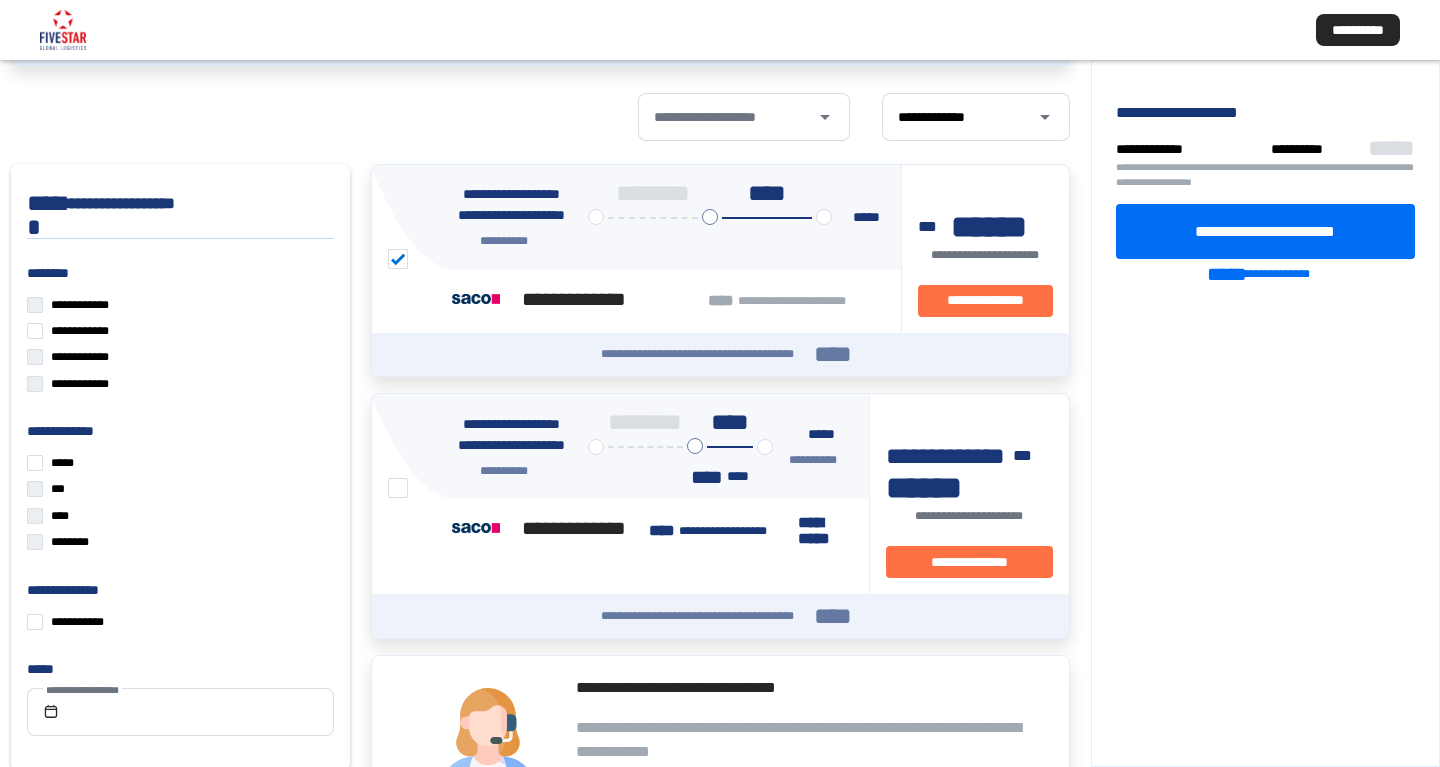 click at bounding box center (398, 488) 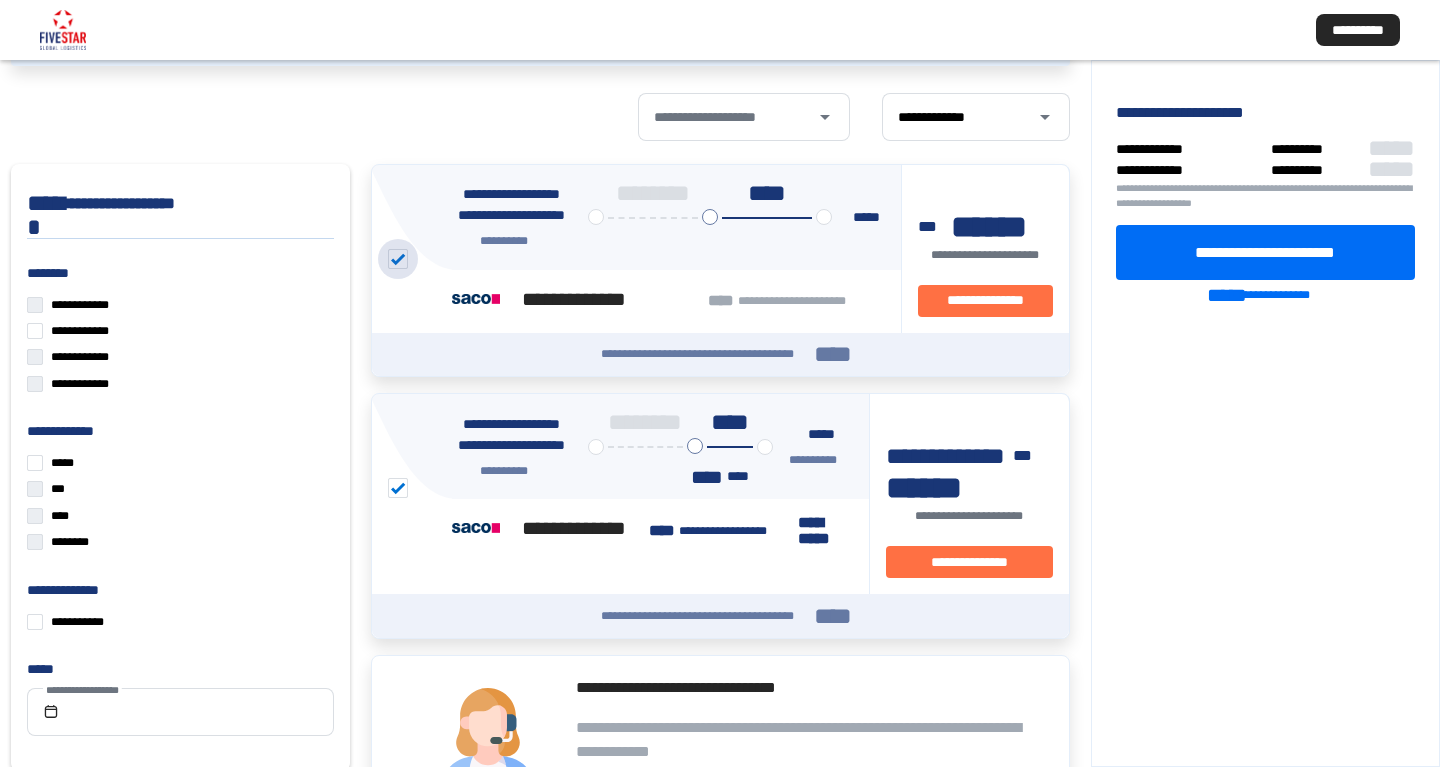 click at bounding box center (398, 259) 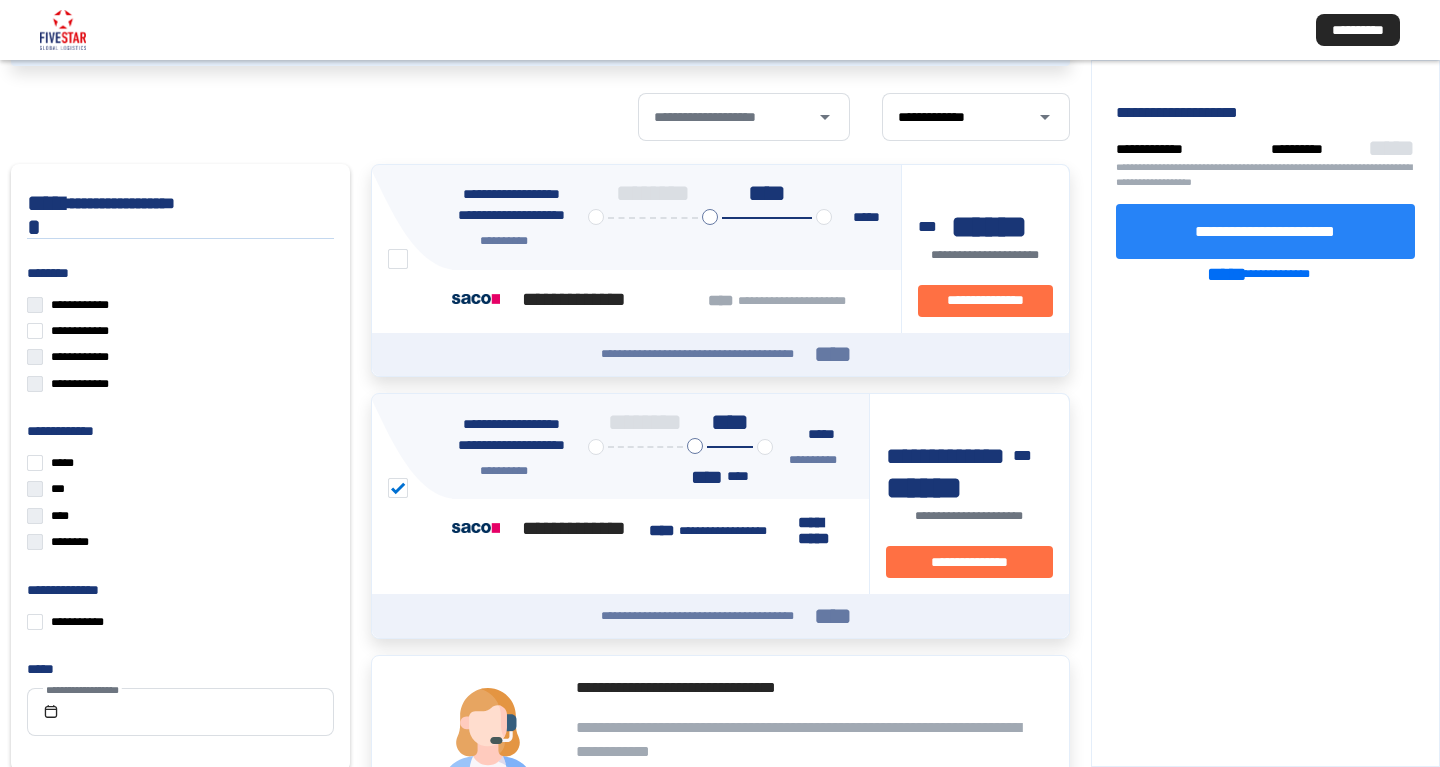 click on "**********" 